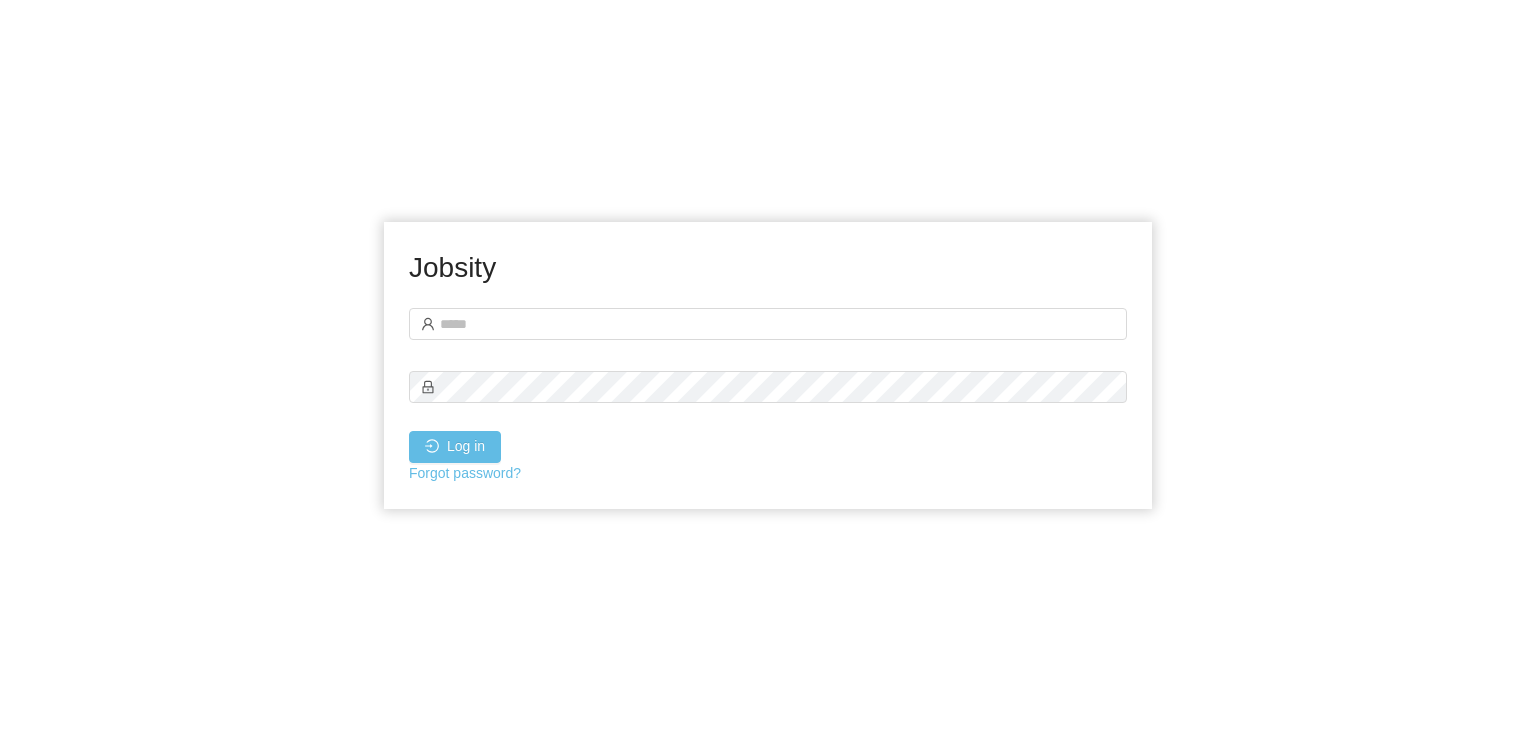 scroll, scrollTop: 0, scrollLeft: 0, axis: both 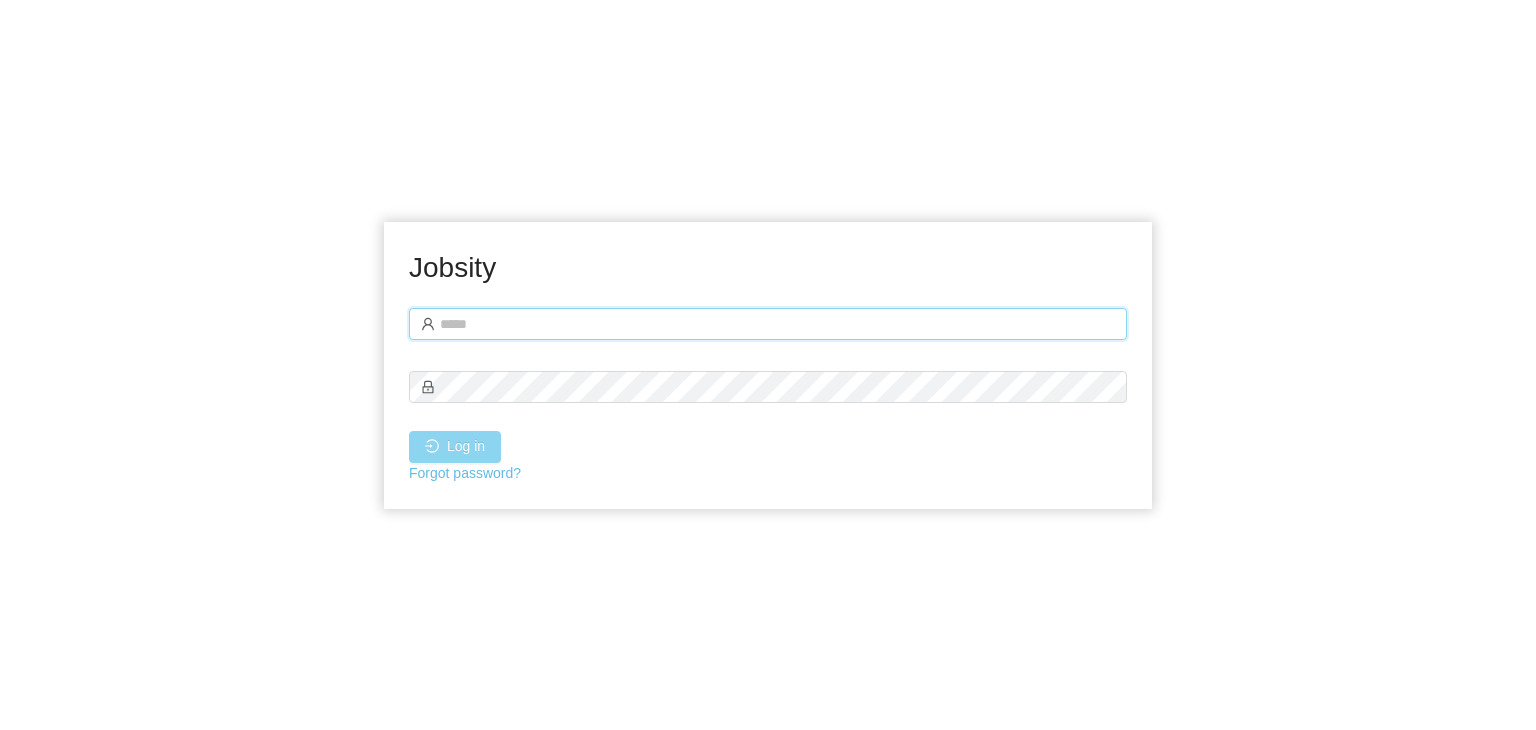 type on "**********" 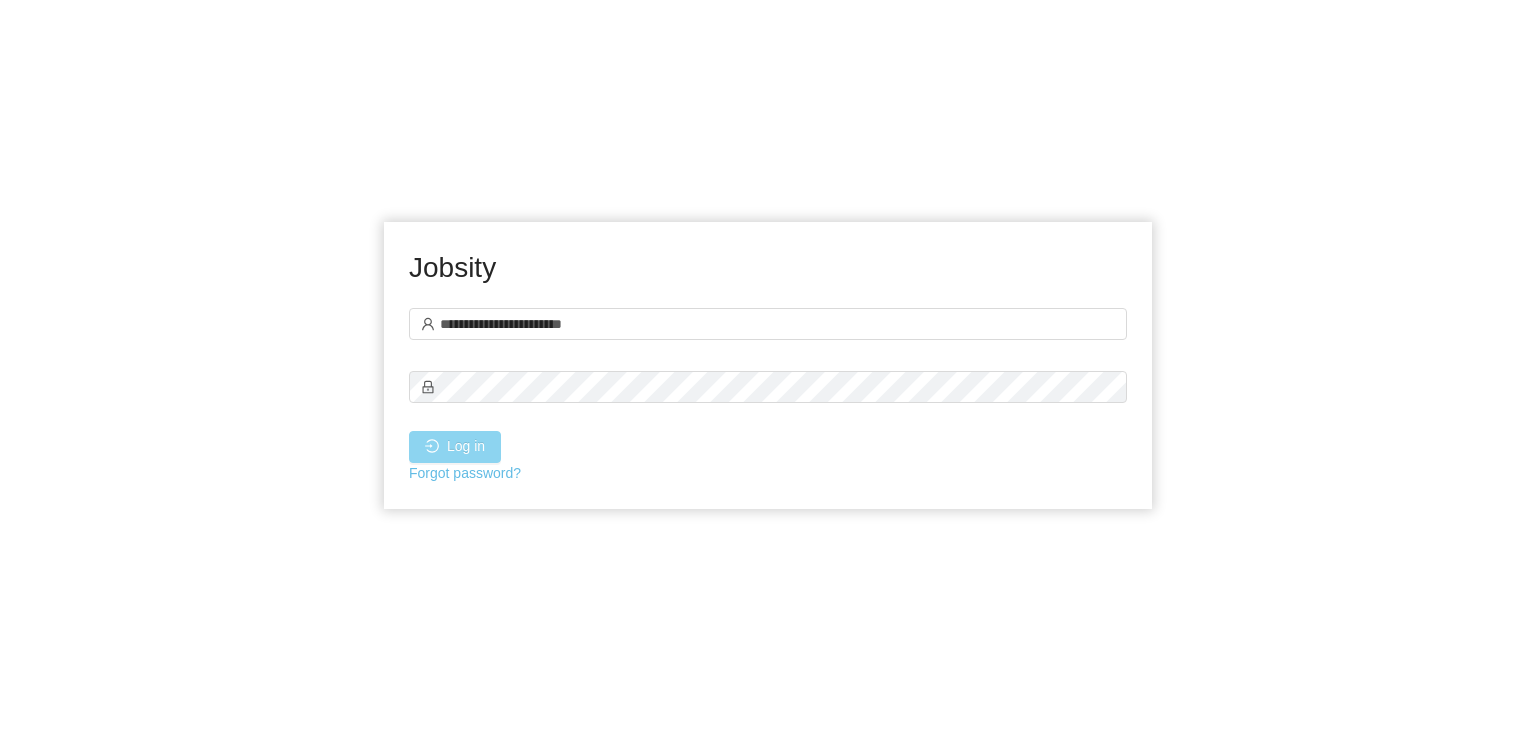 click on "Log in" at bounding box center (455, 447) 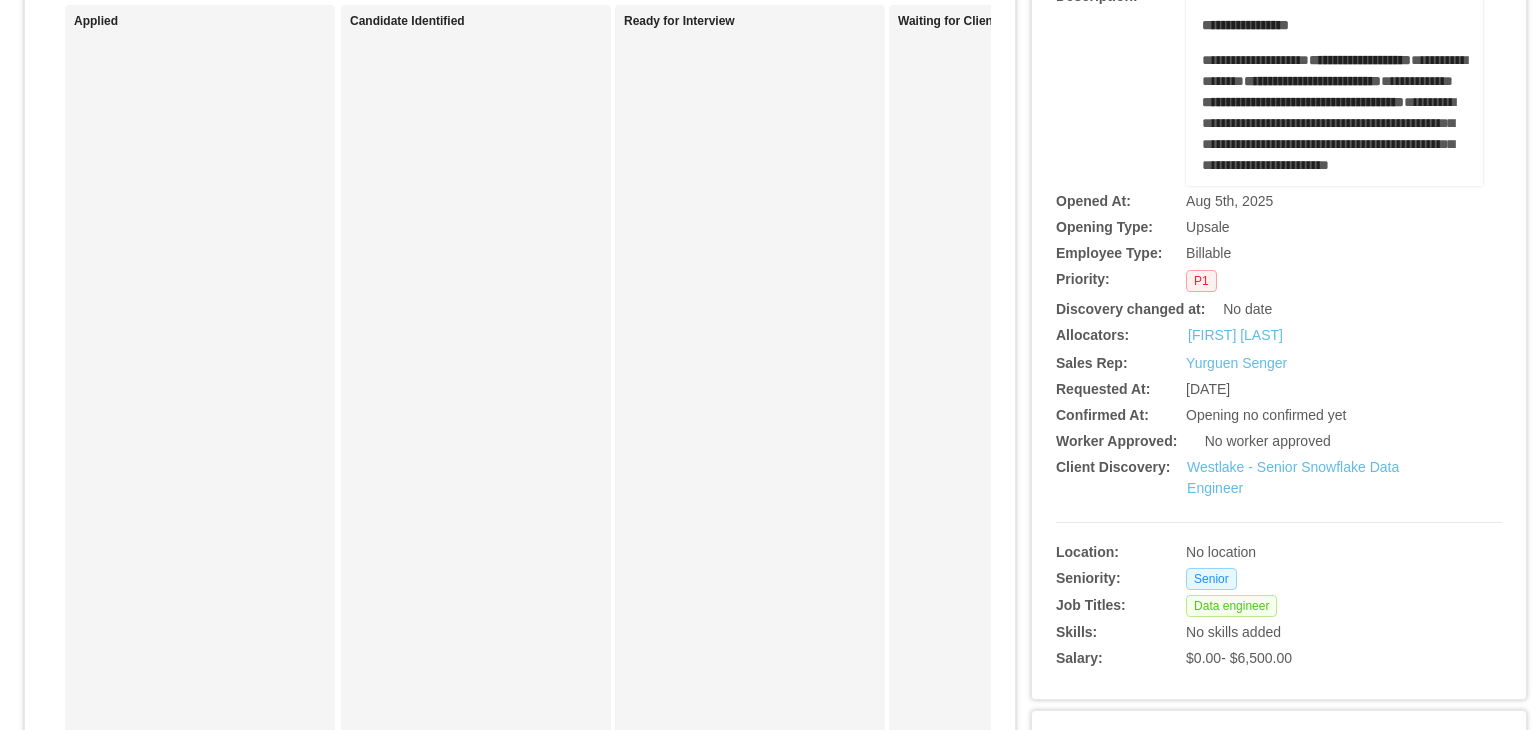 scroll, scrollTop: 0, scrollLeft: 0, axis: both 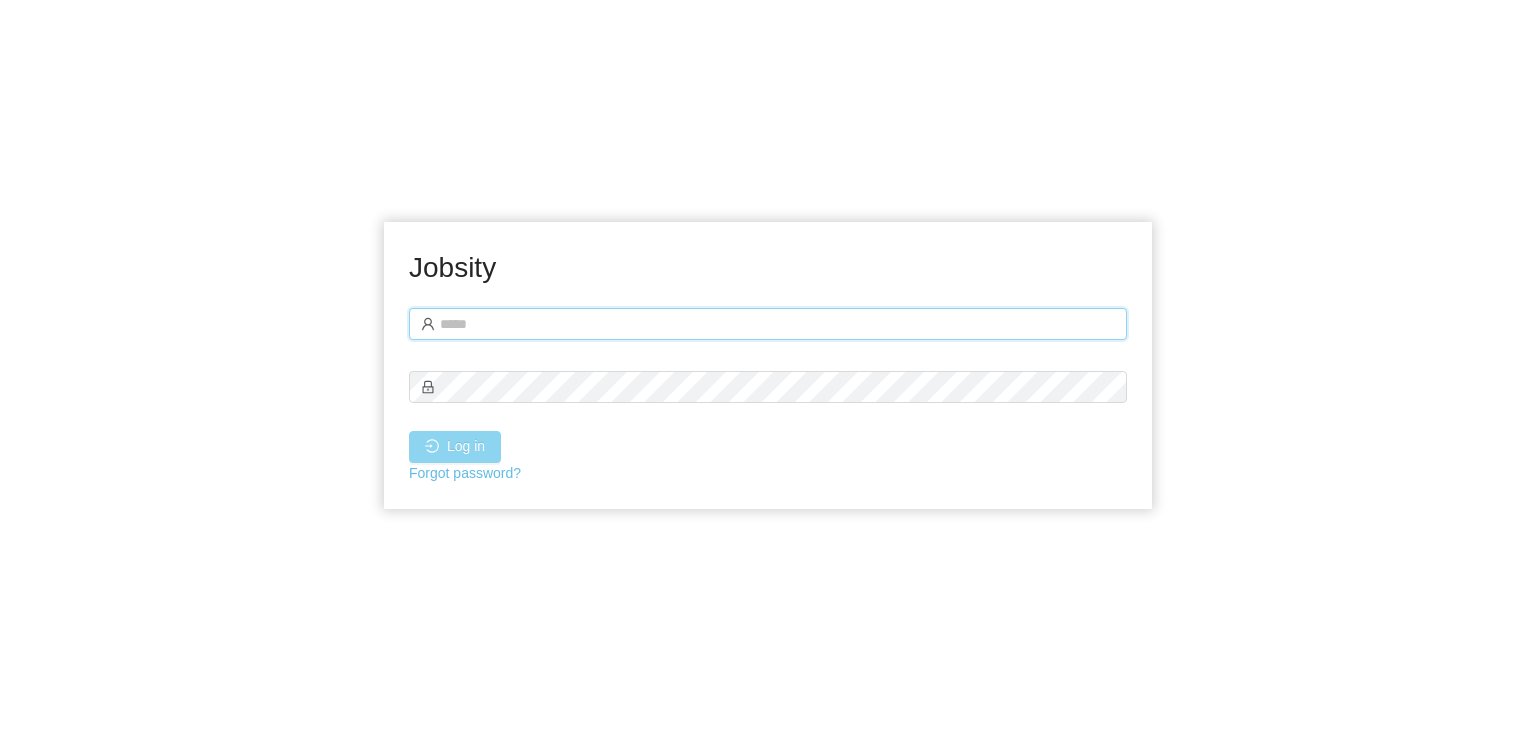 type on "**********" 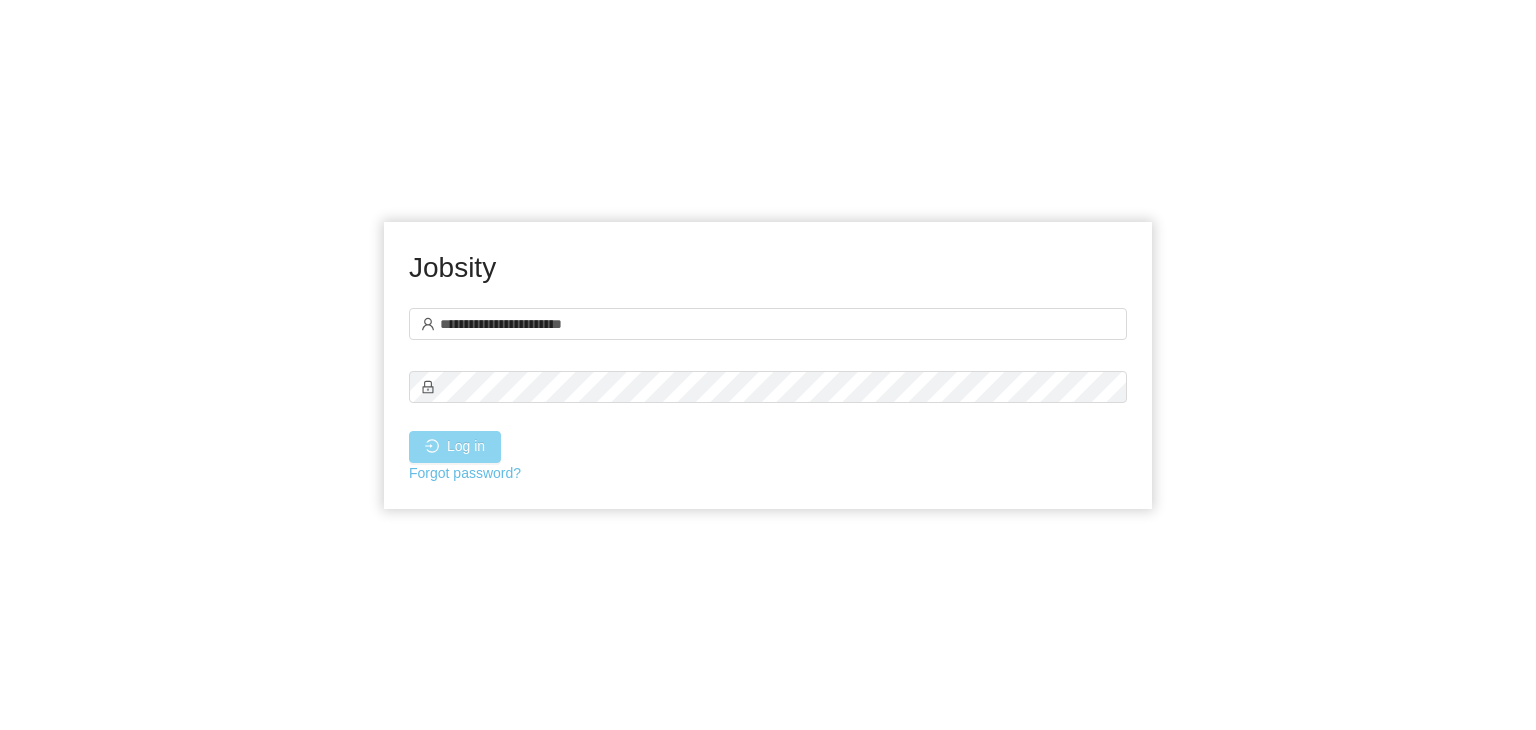 click on "Log in" at bounding box center [455, 447] 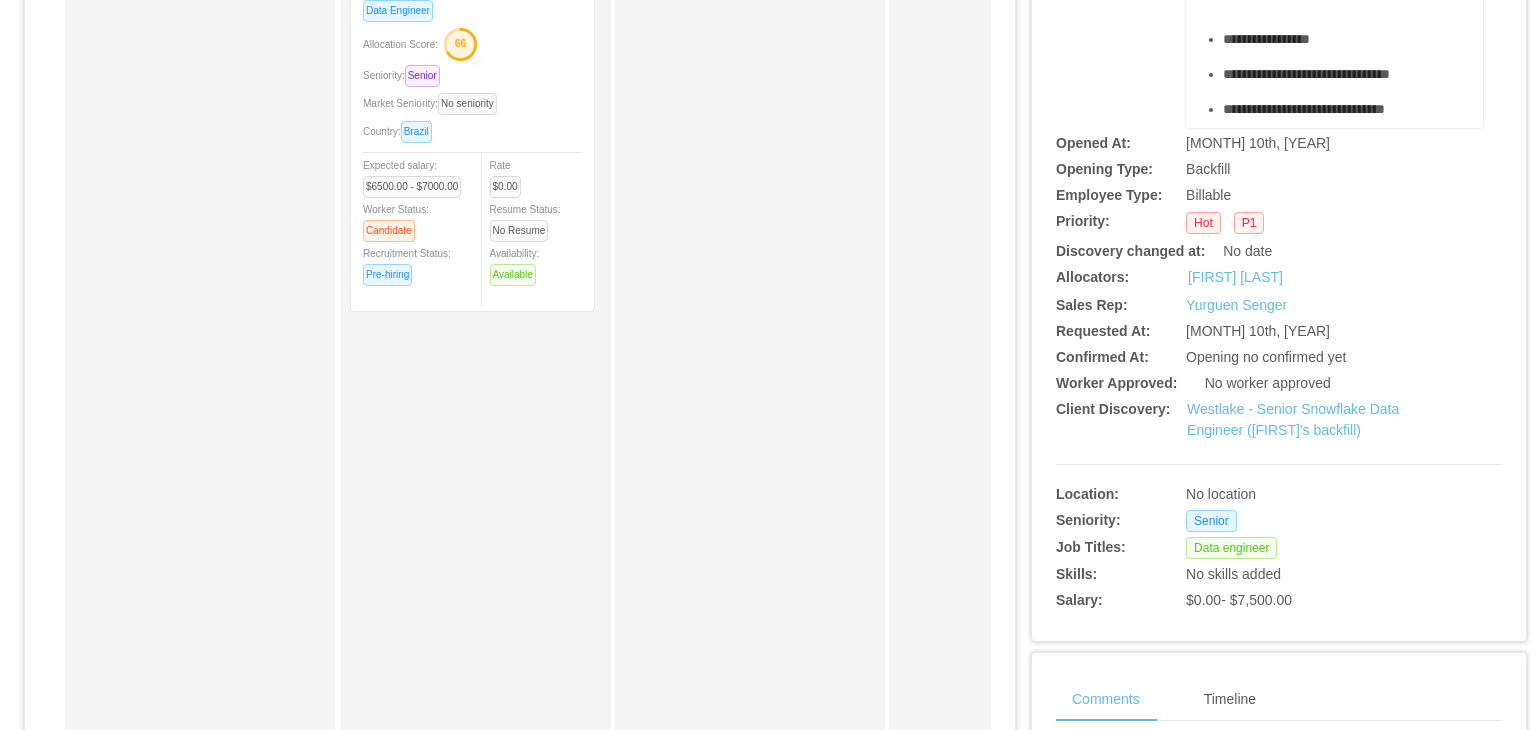 scroll, scrollTop: 294, scrollLeft: 0, axis: vertical 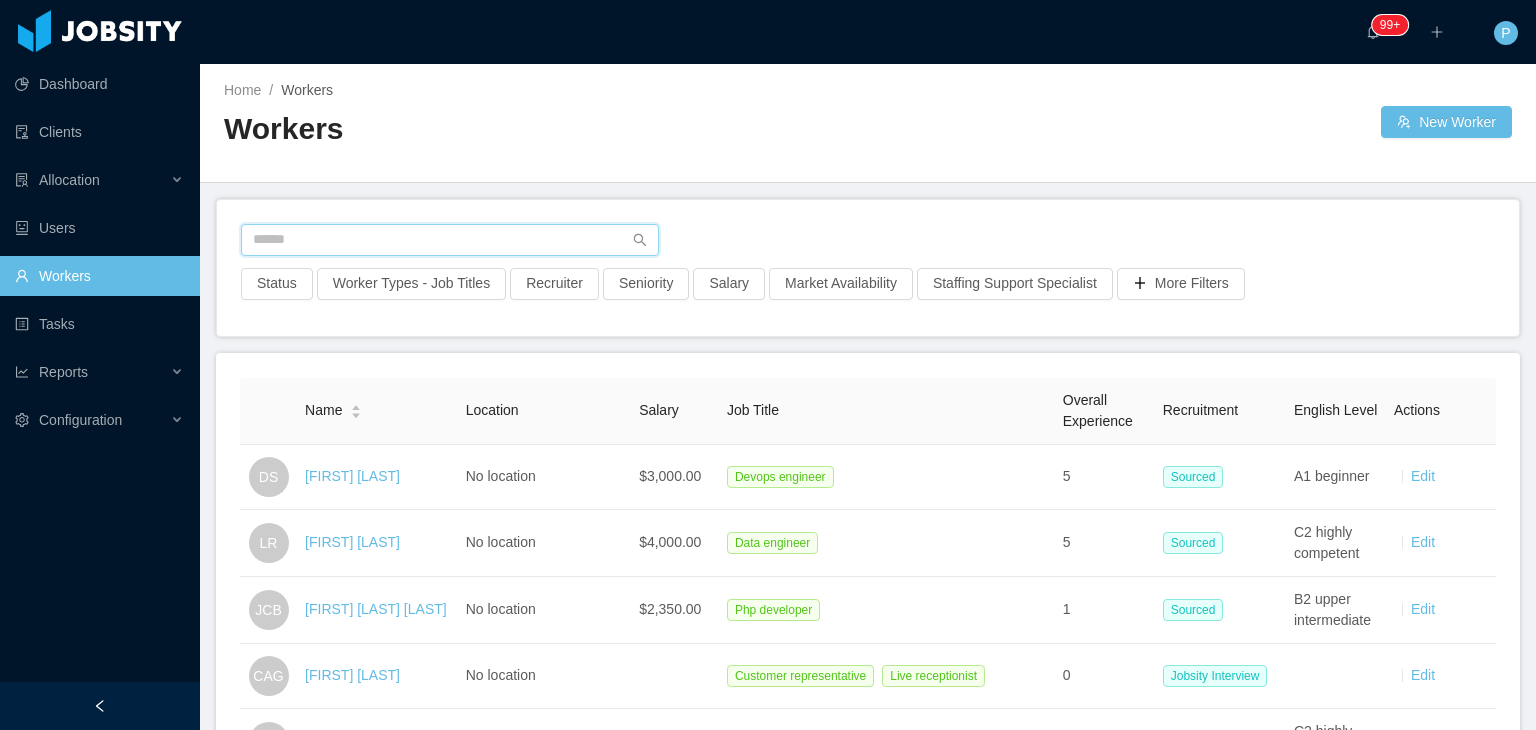 click at bounding box center [450, 240] 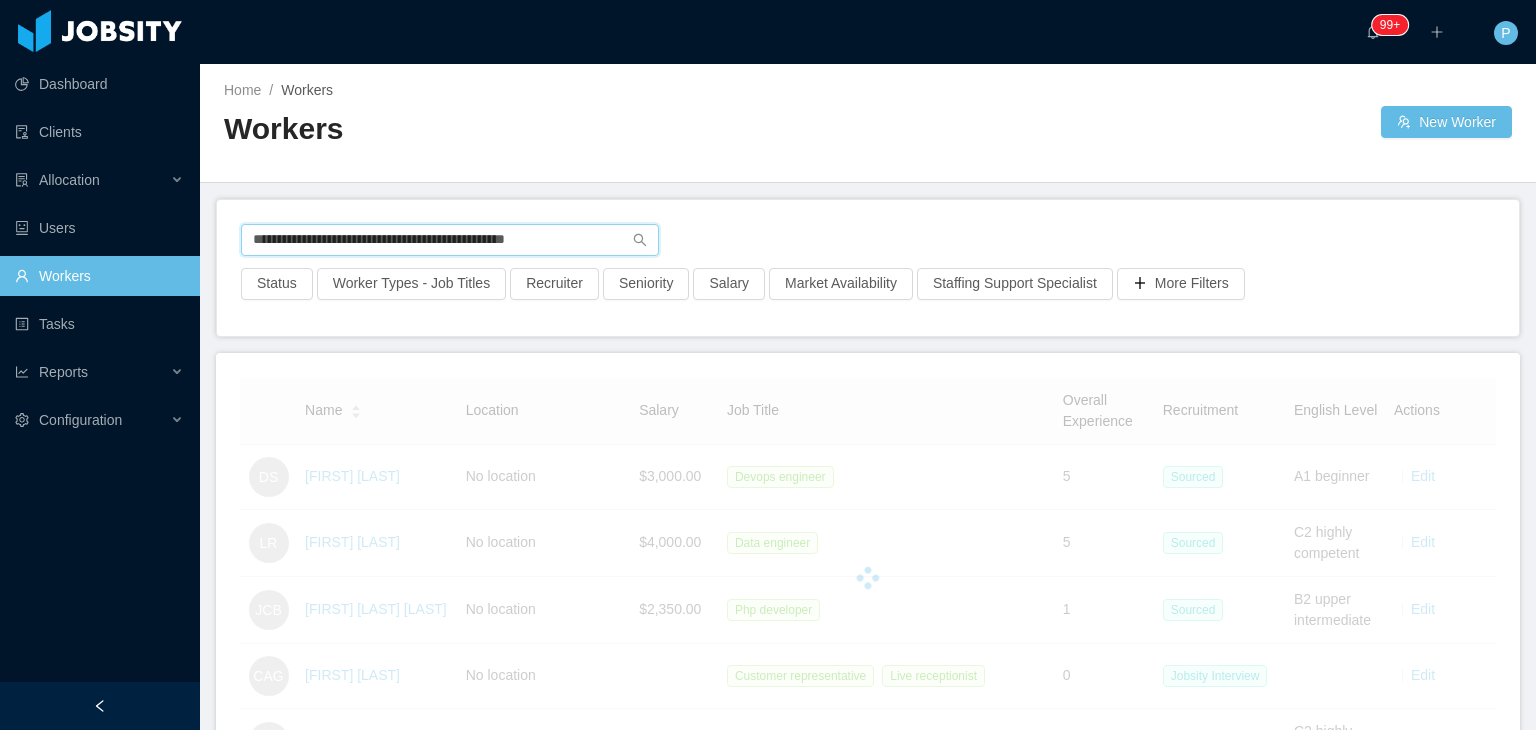 type on "**********" 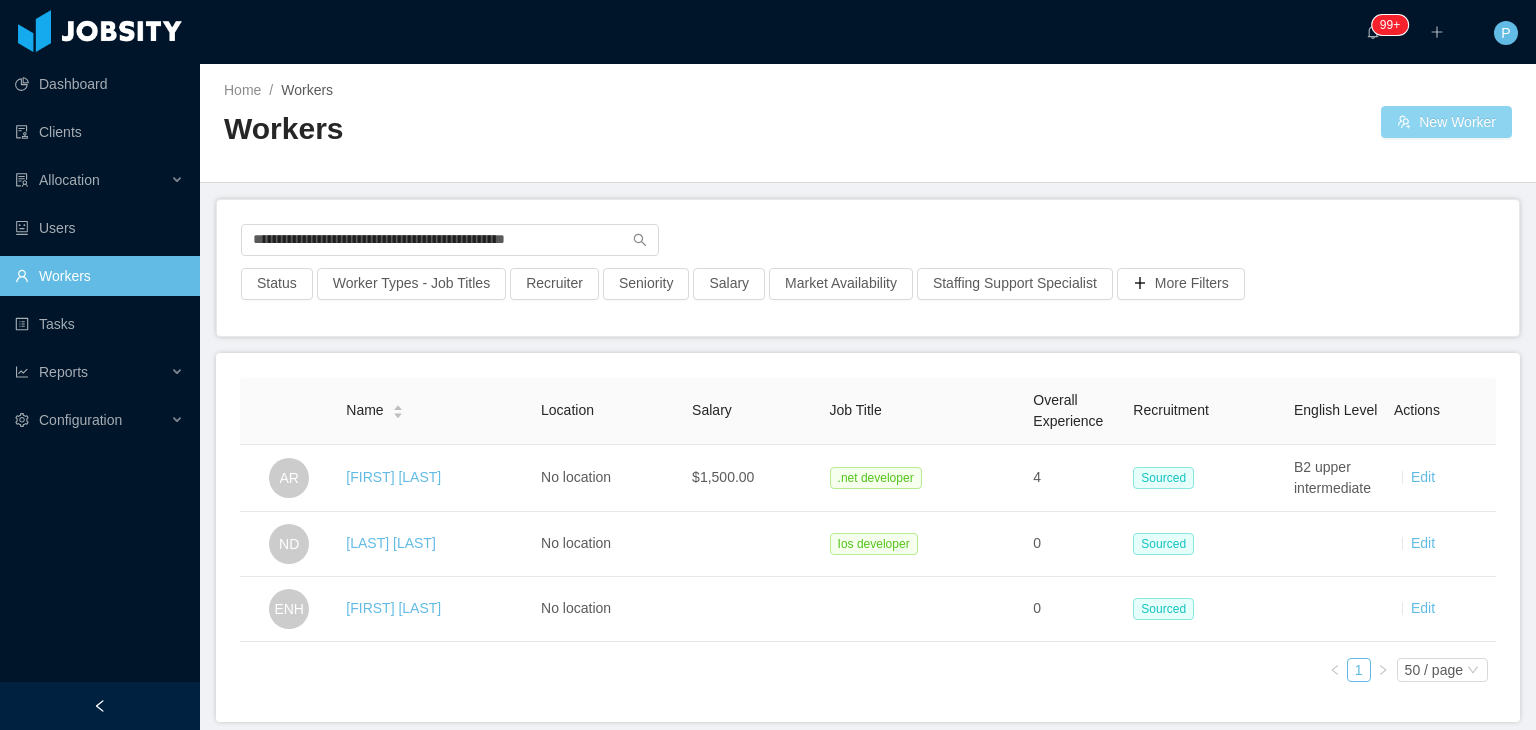 click on "New Worker" at bounding box center [1446, 122] 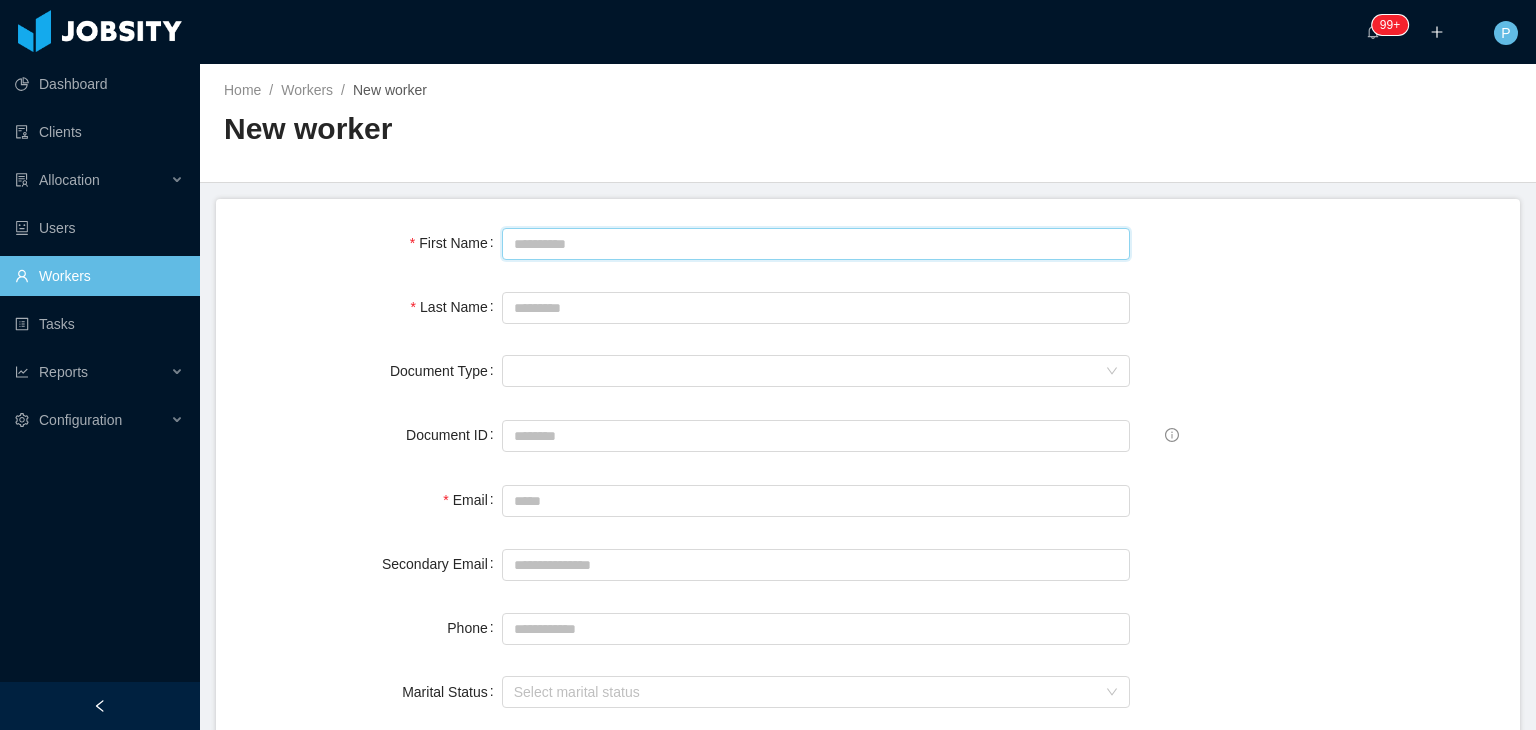 click on "First Name" at bounding box center [816, 244] 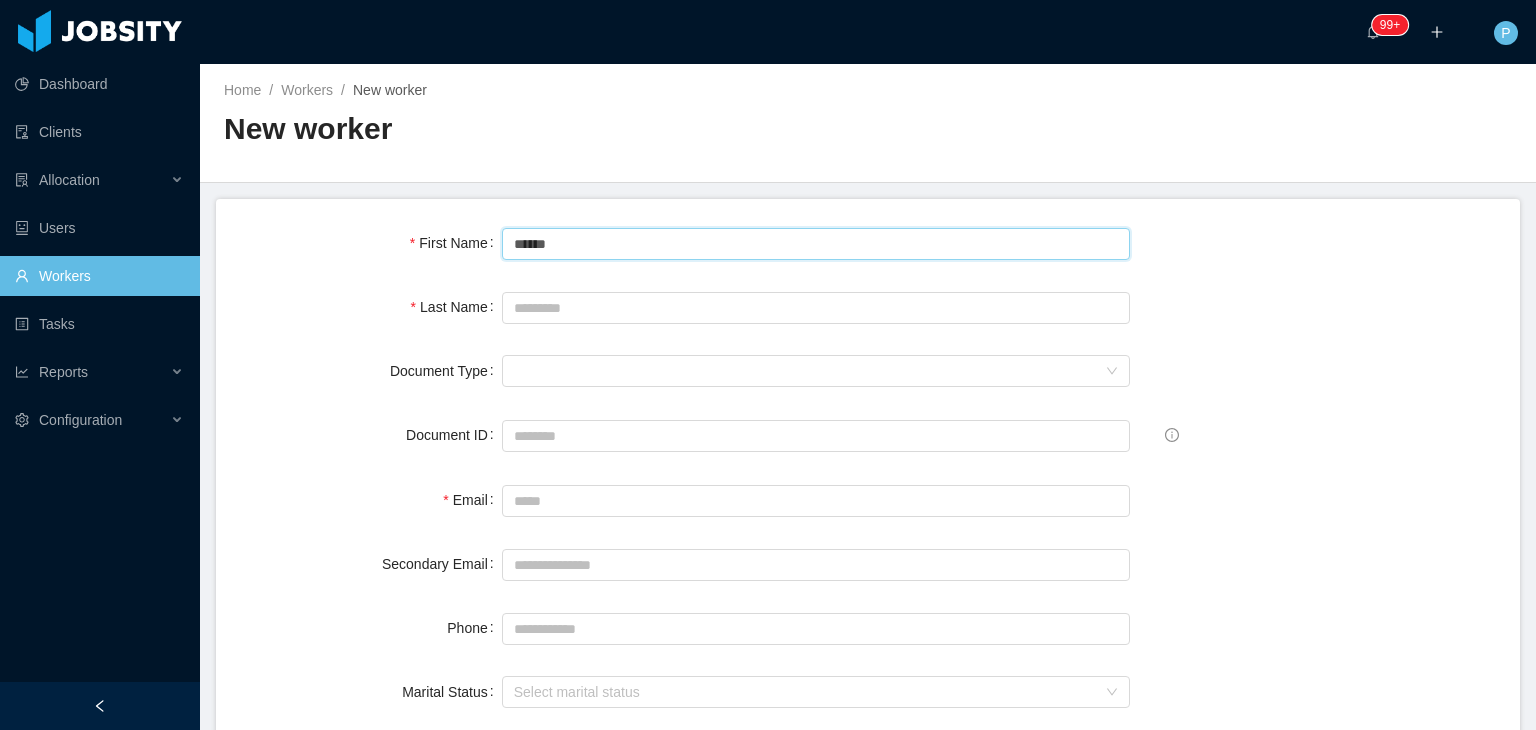 type on "******" 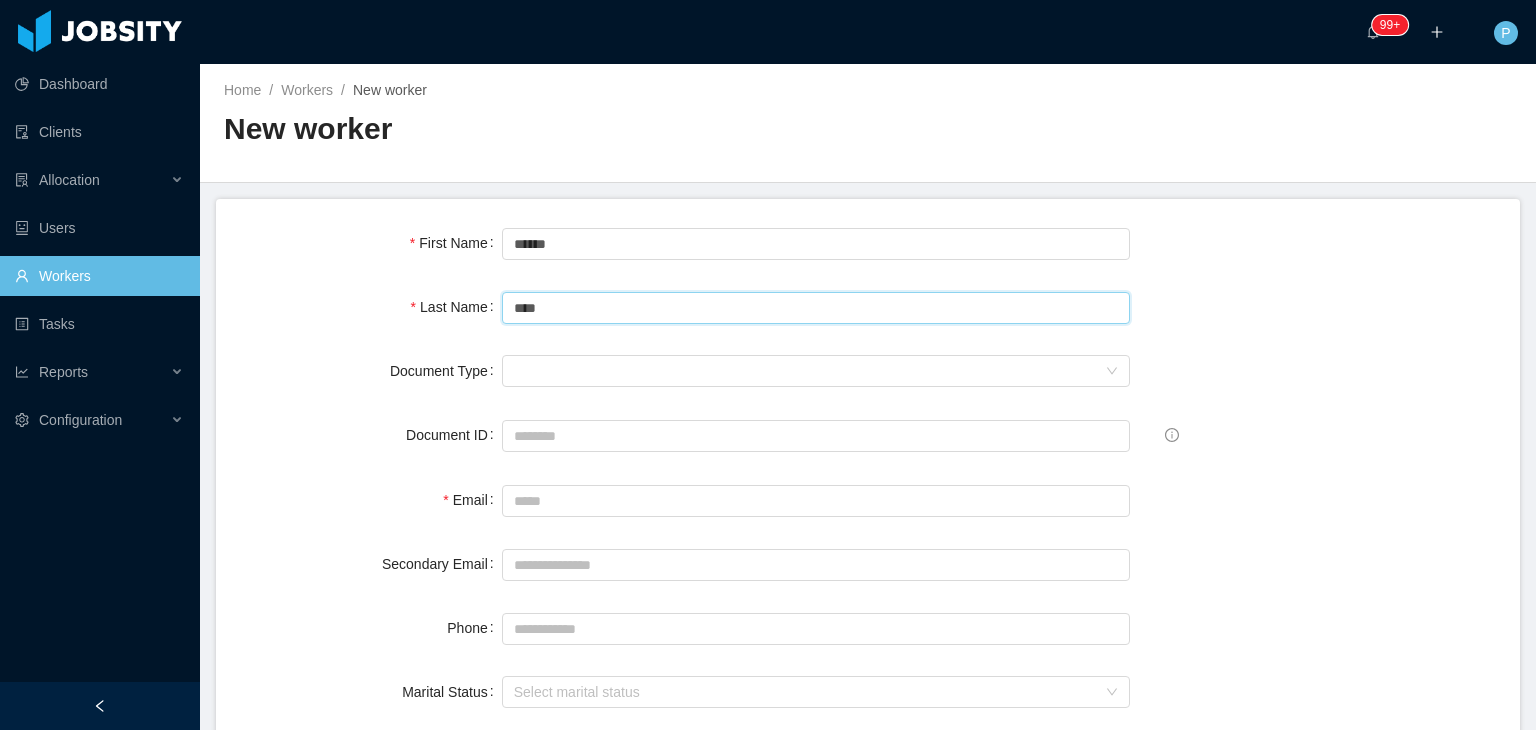 type on "****" 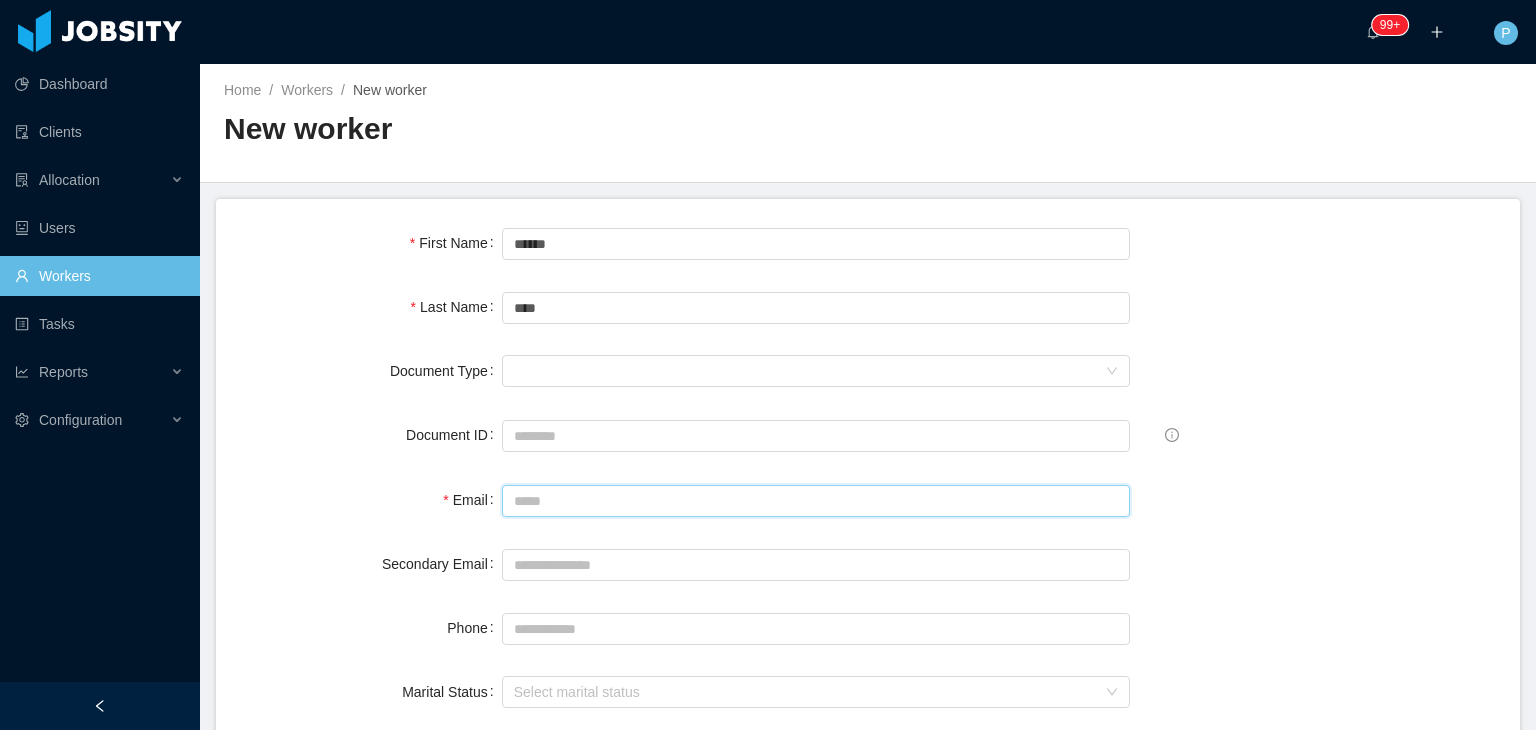 click on "Email" at bounding box center [816, 501] 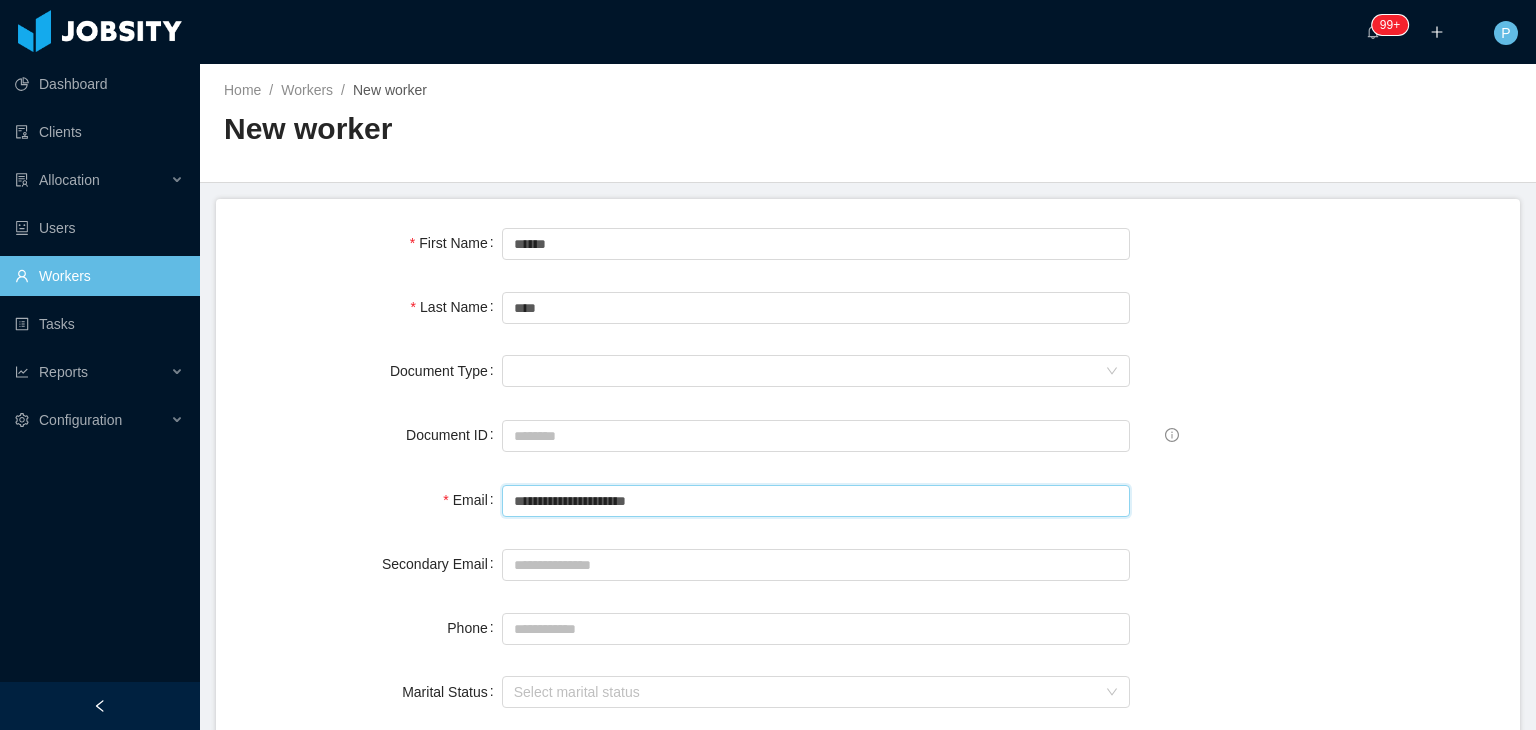 type on "**********" 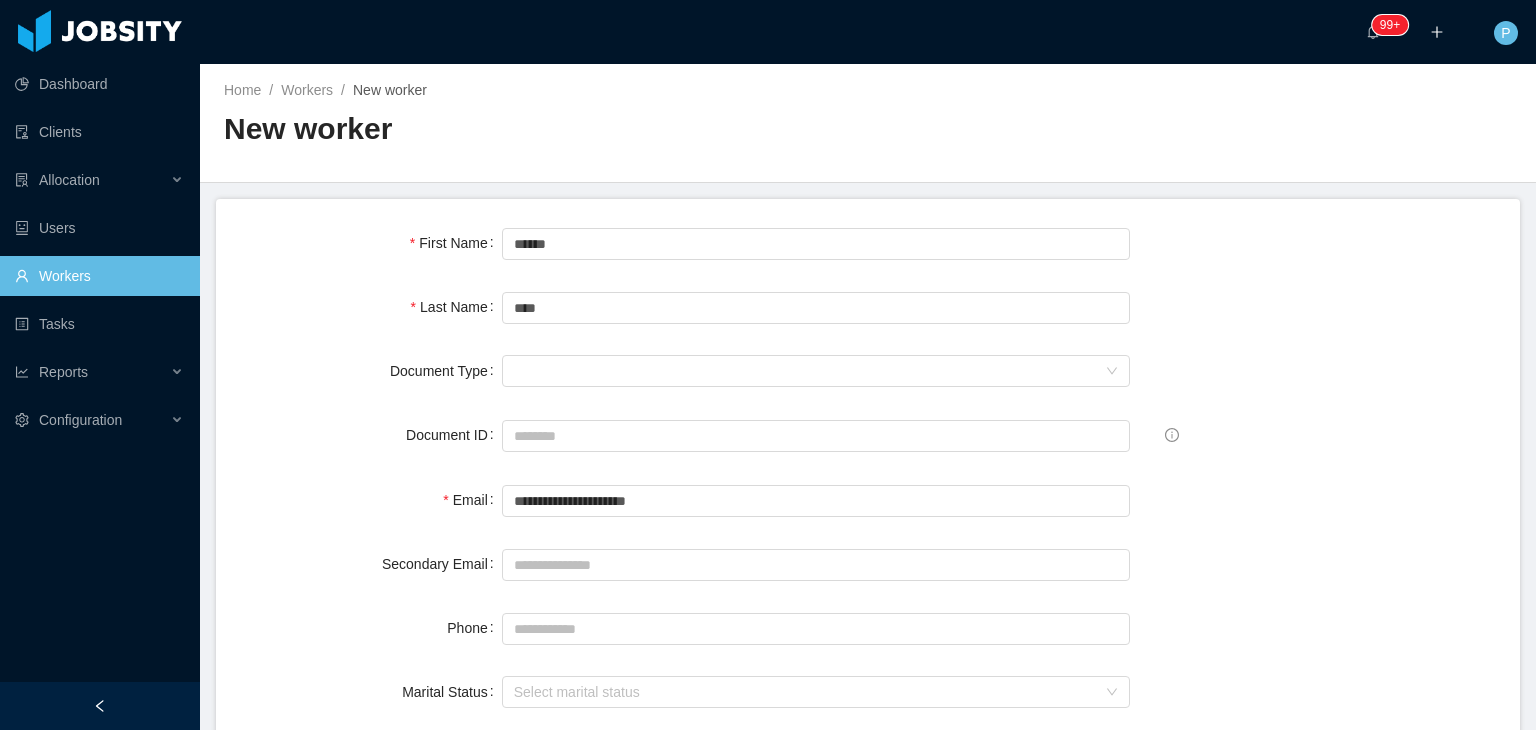 click on "Secondary Email" at bounding box center (371, 564) 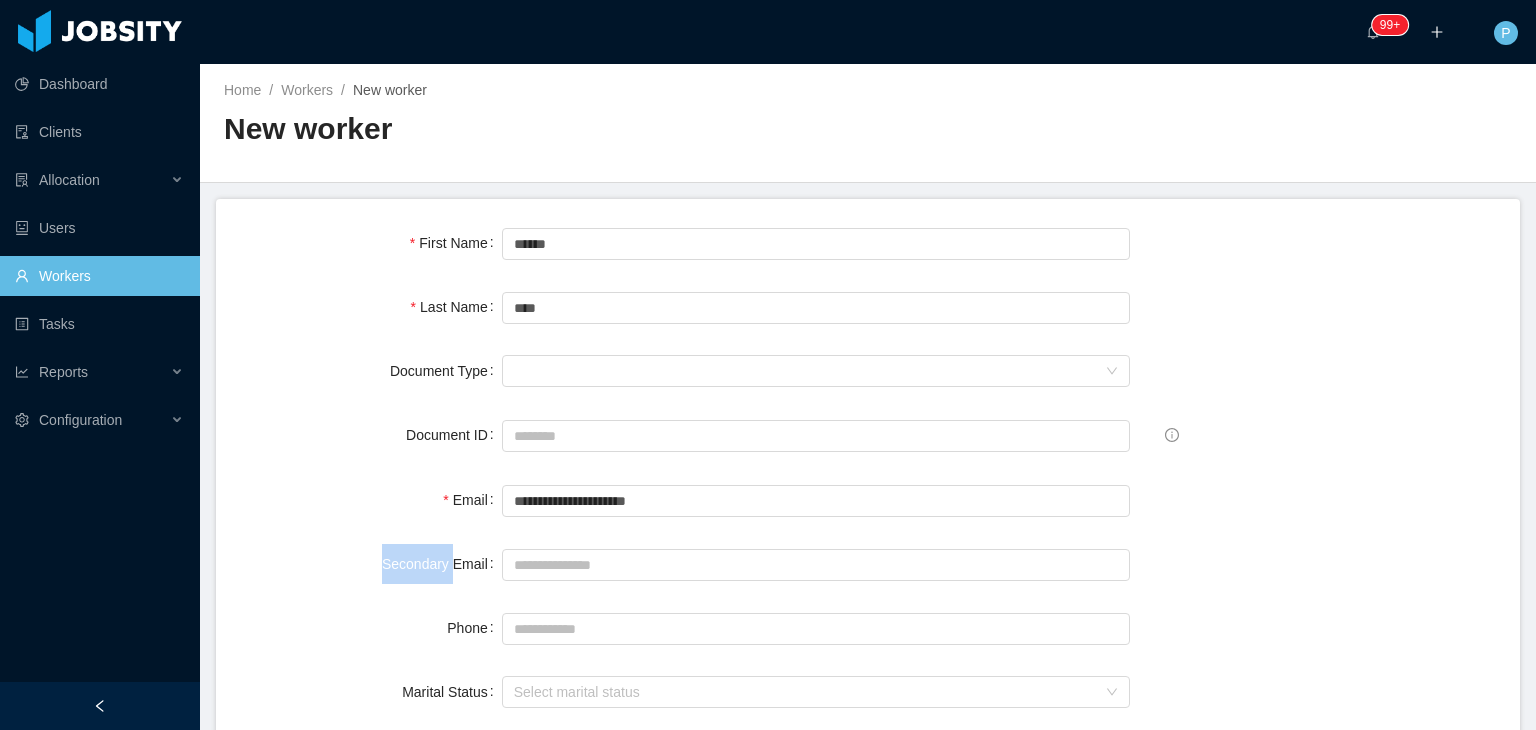 click on "Secondary Email" at bounding box center [371, 564] 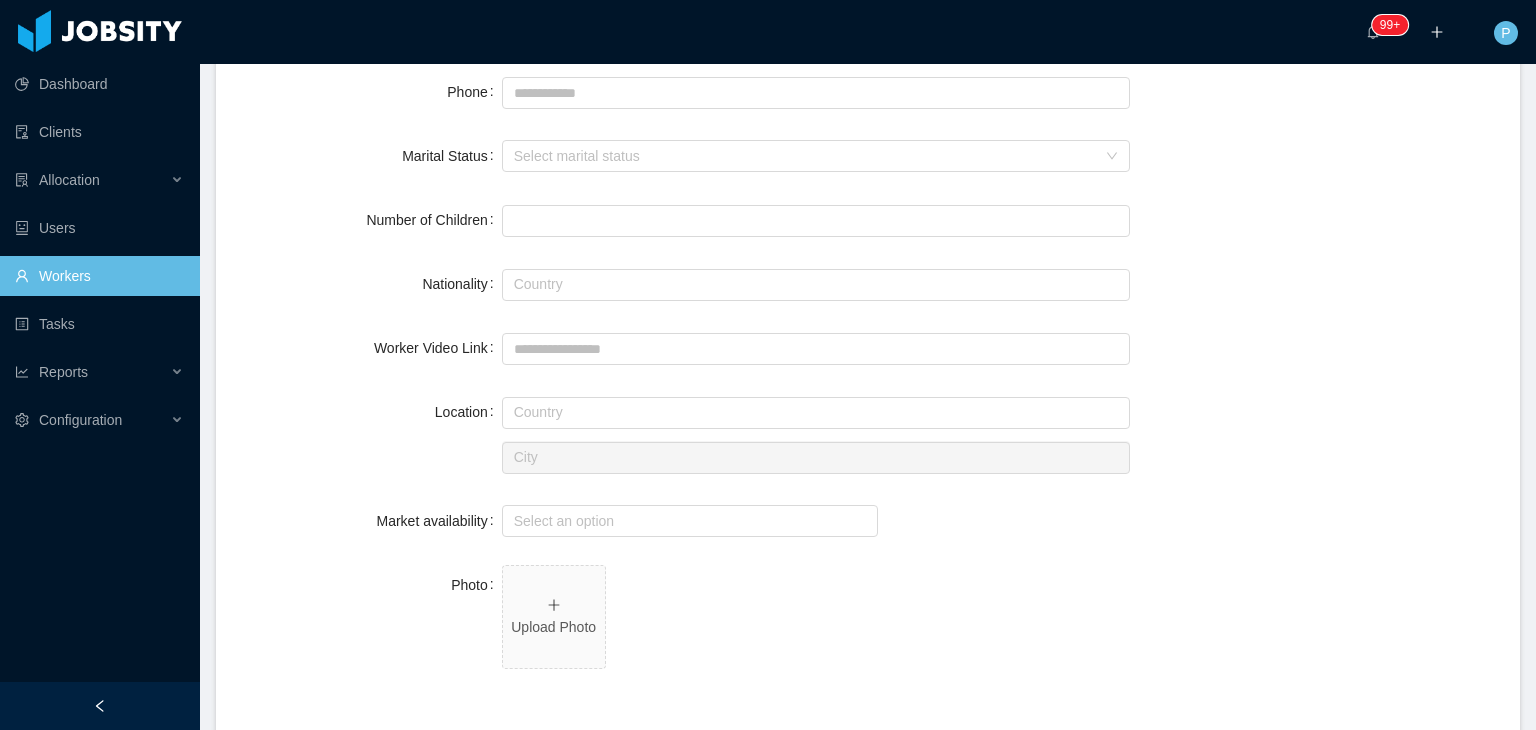 scroll, scrollTop: 560, scrollLeft: 0, axis: vertical 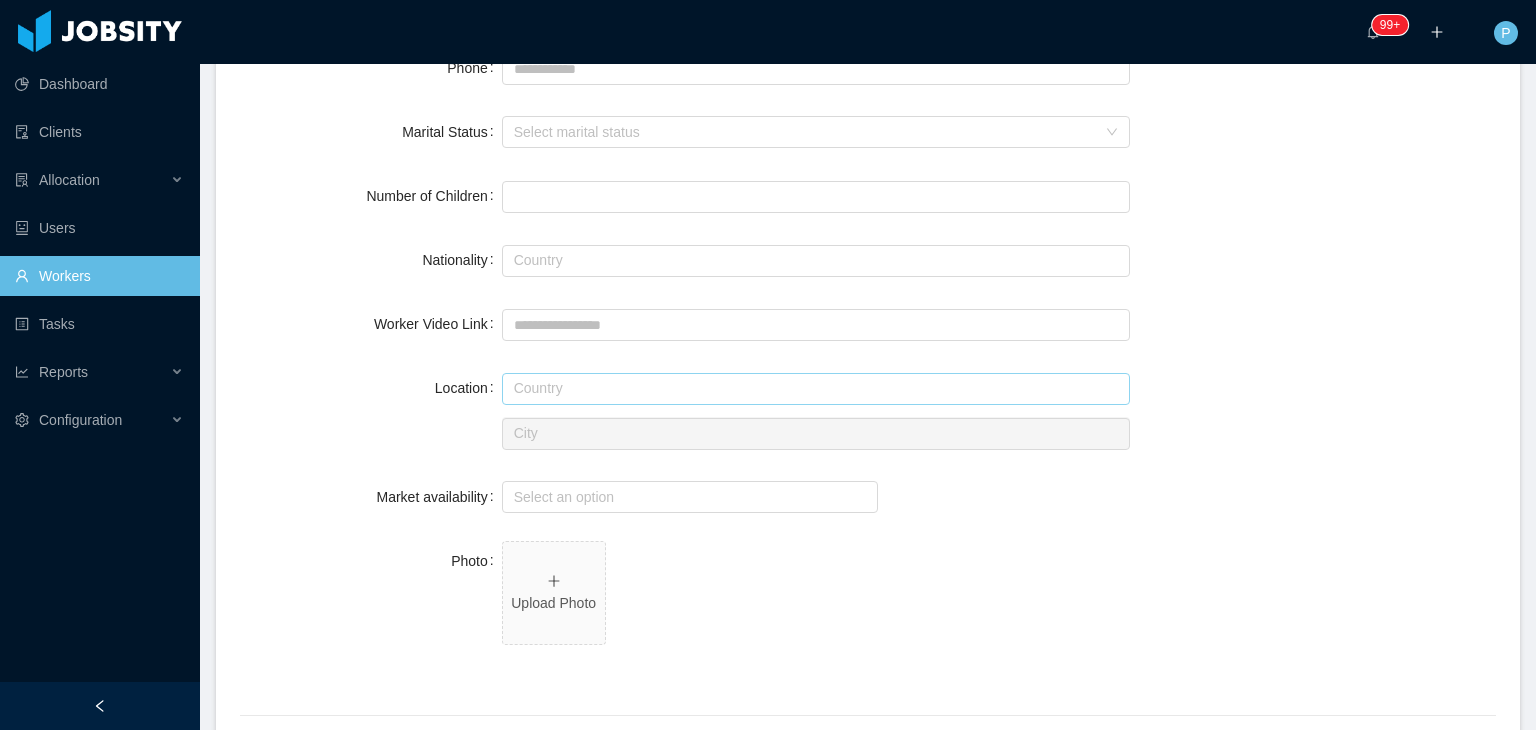 click at bounding box center [816, 389] 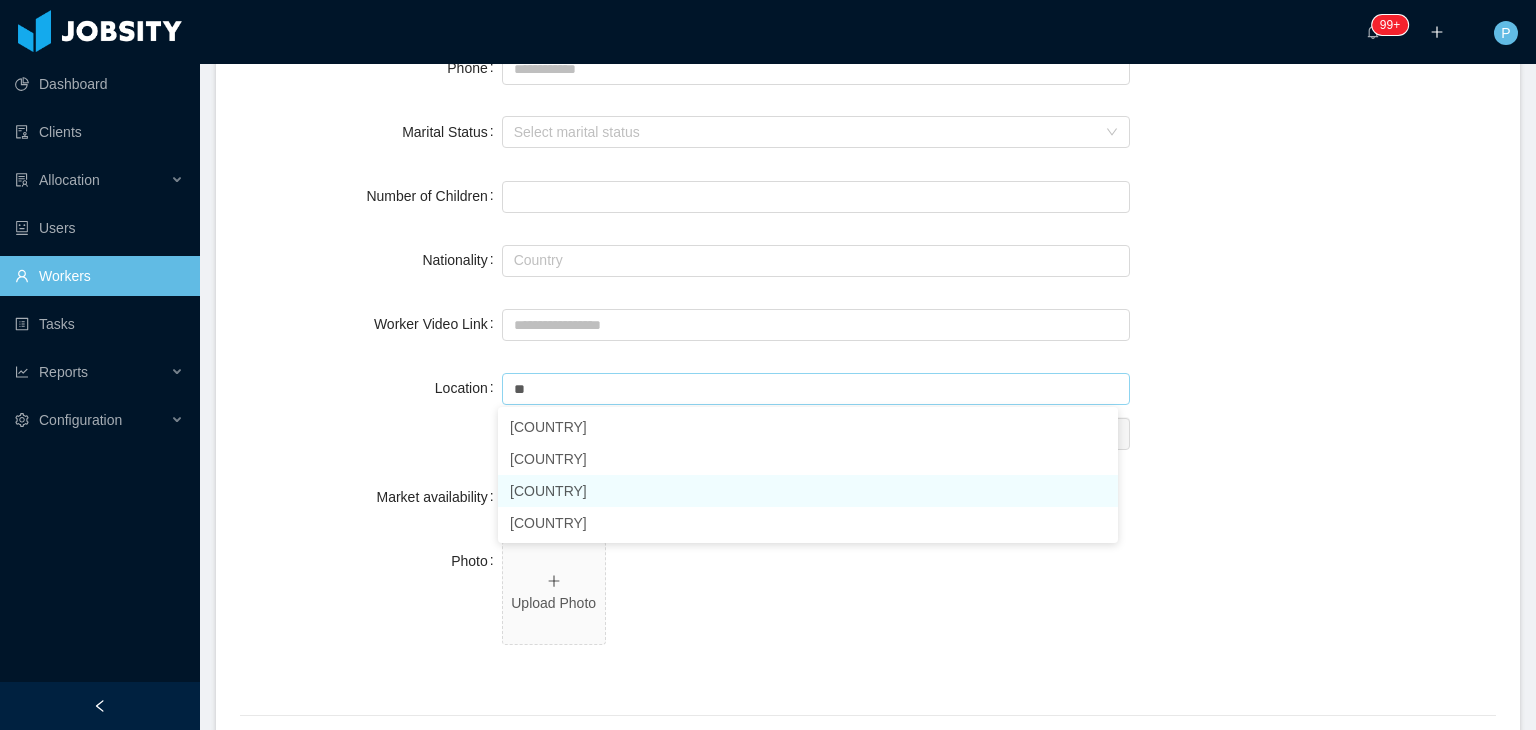 click on "Peru" at bounding box center (808, 491) 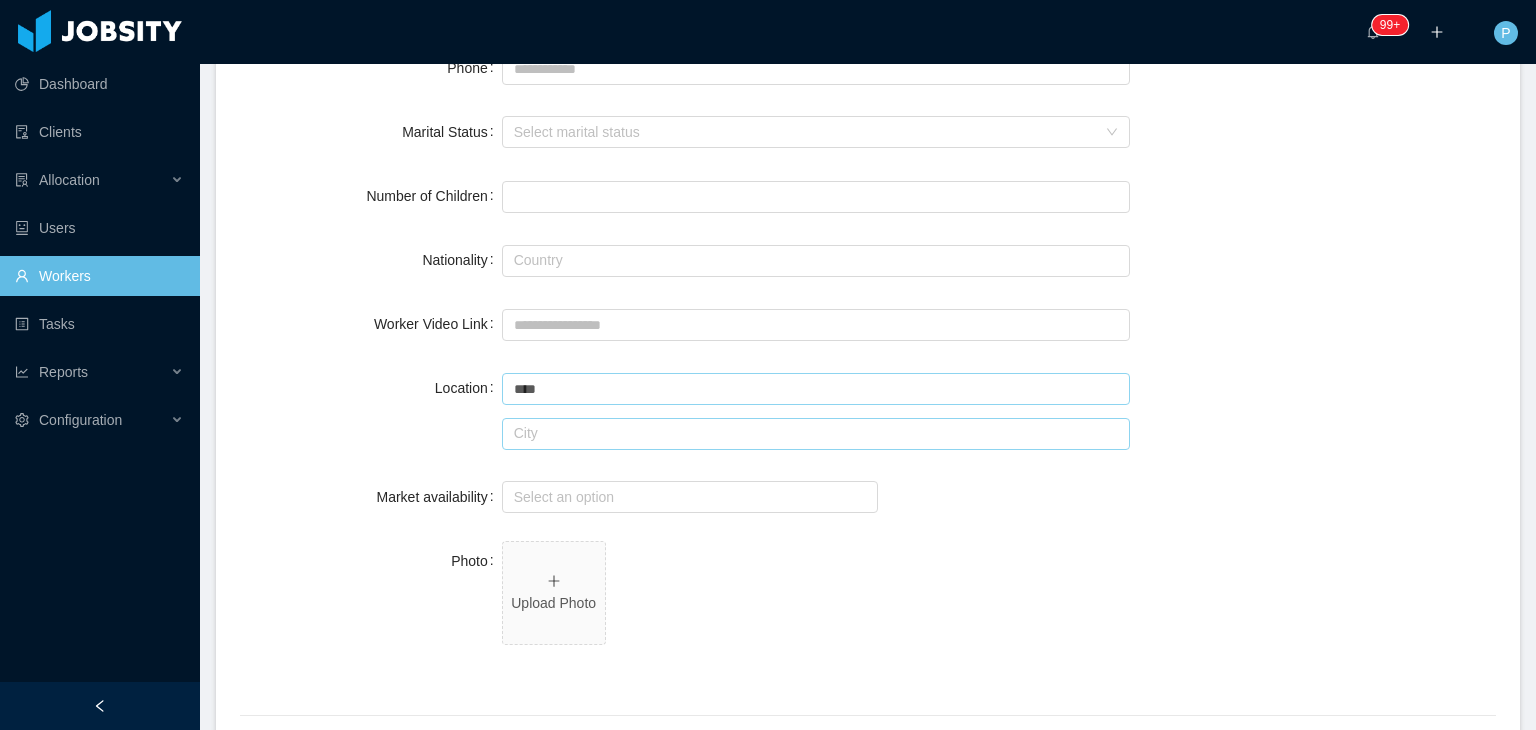 type on "****" 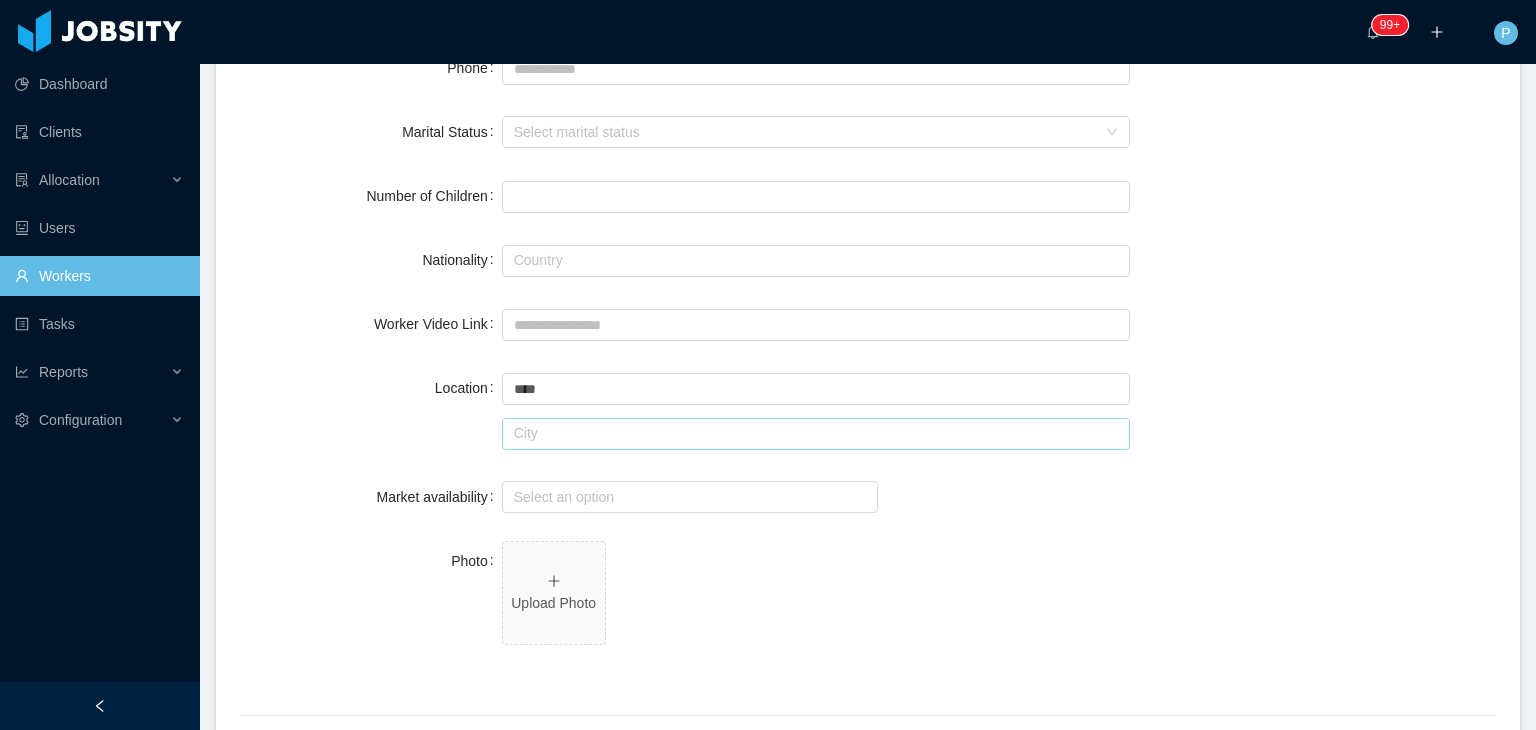 click at bounding box center (816, 434) 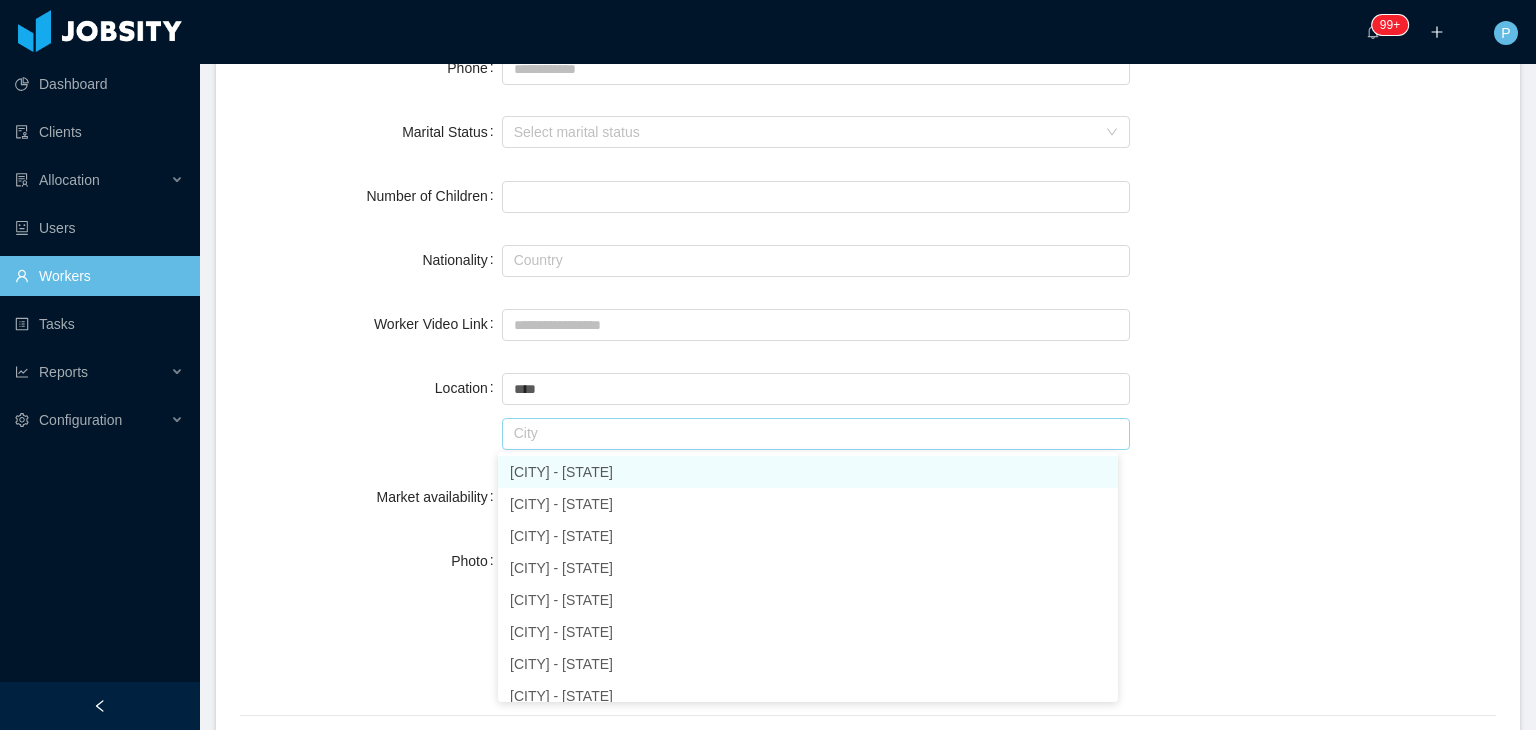 click on "Lima - Lima" at bounding box center (808, 472) 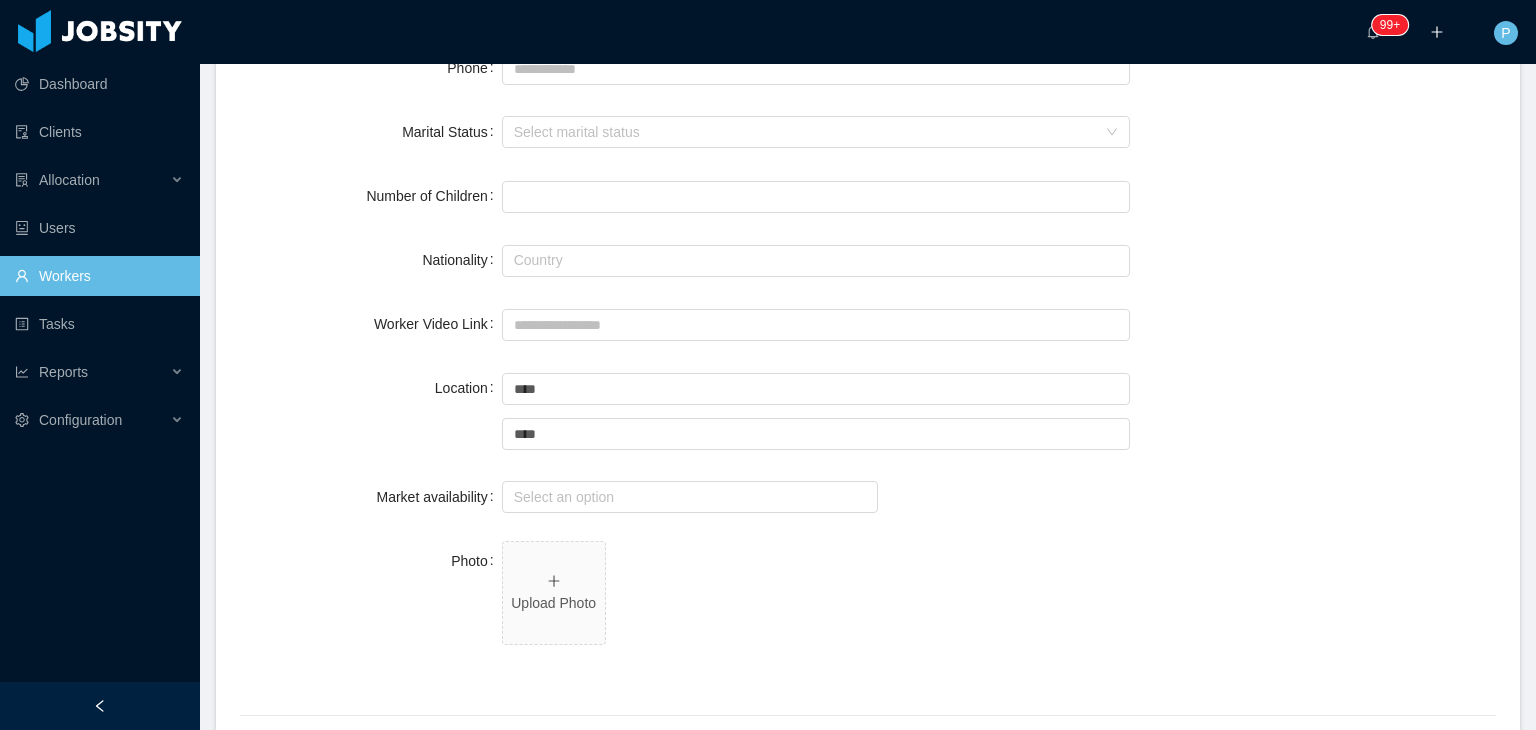 click on "Photo Upload Photo" at bounding box center (868, 604) 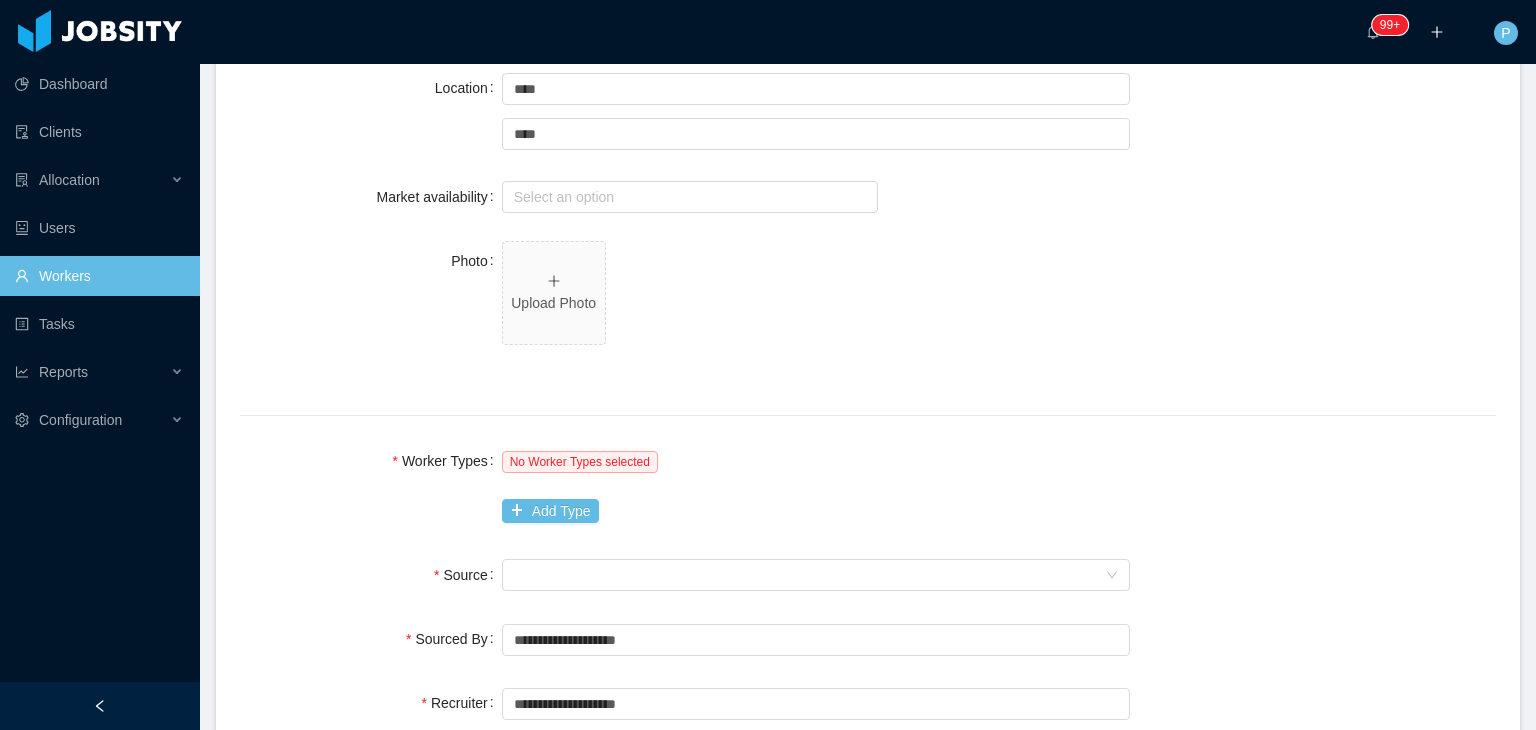 scroll, scrollTop: 920, scrollLeft: 0, axis: vertical 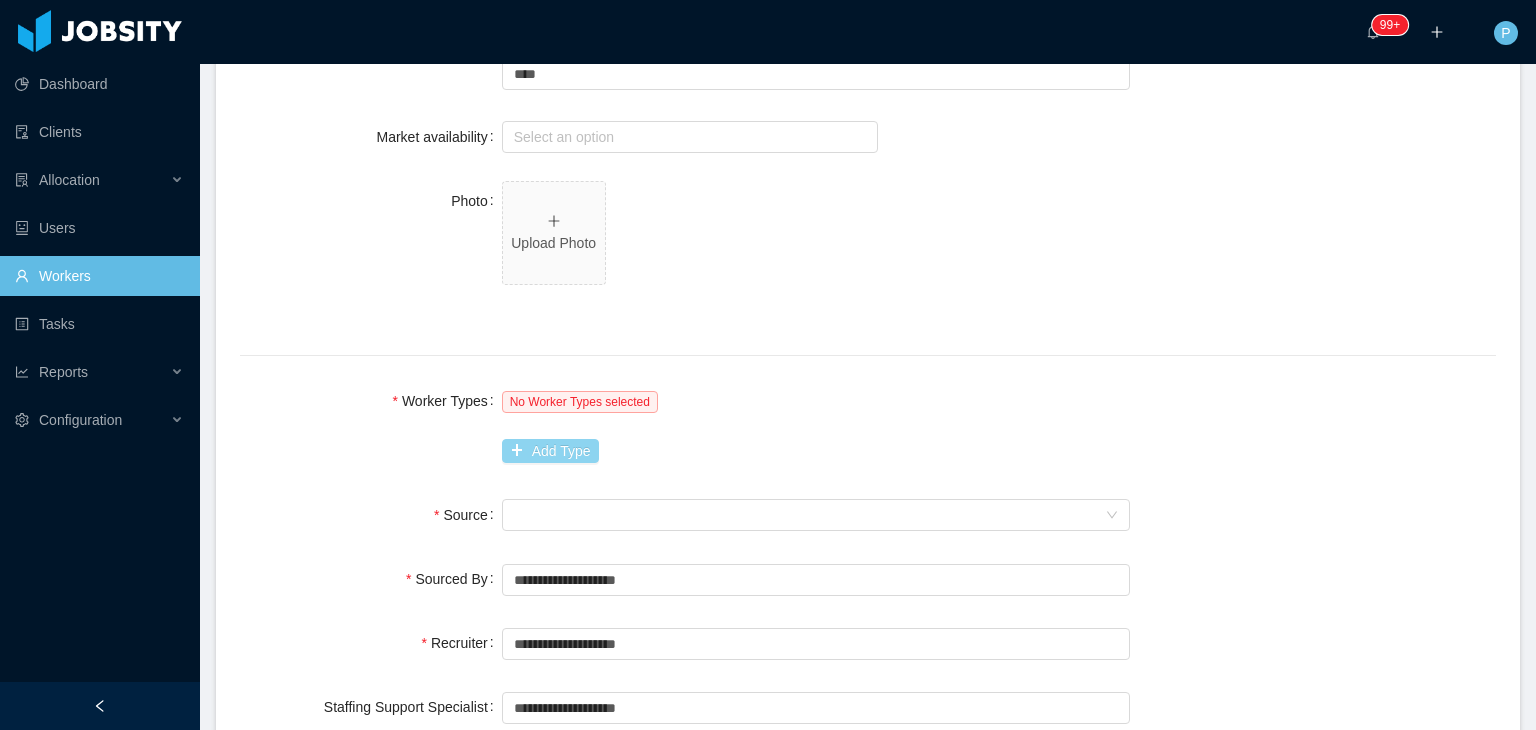 click on "Add Type" at bounding box center (550, 451) 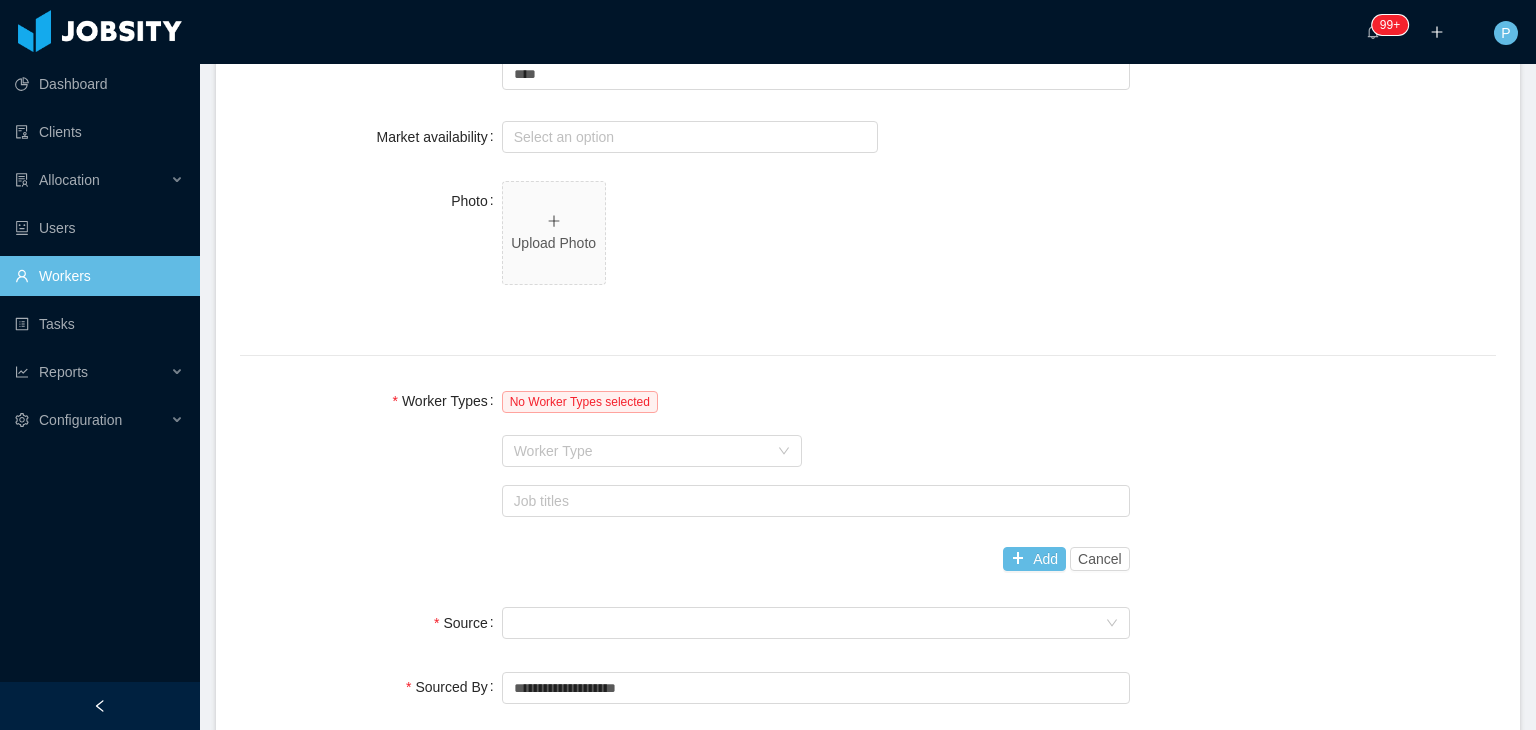 click on "Worker Type" at bounding box center [641, 451] 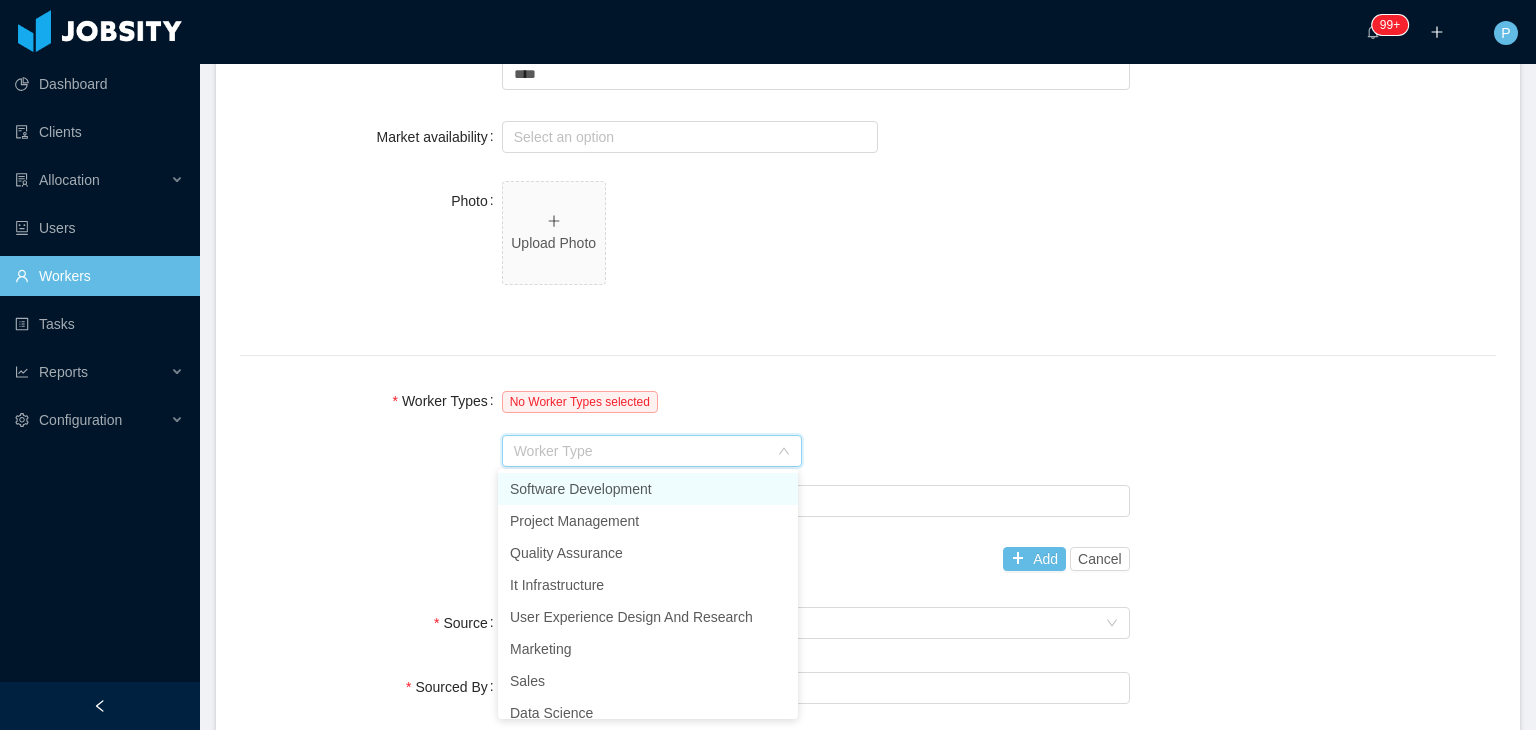 click on "Software Development" at bounding box center (648, 489) 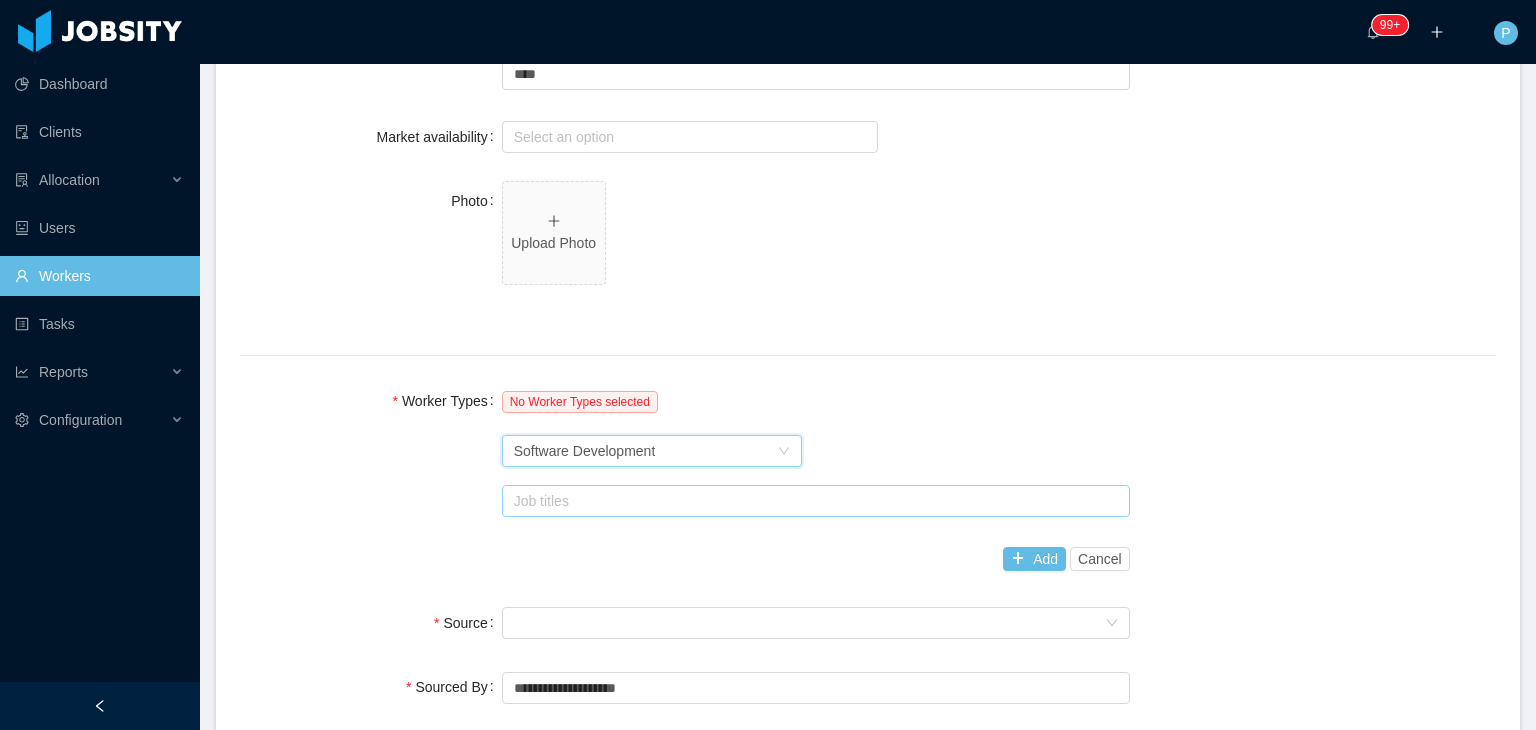 click on "Job titles" at bounding box center (811, 501) 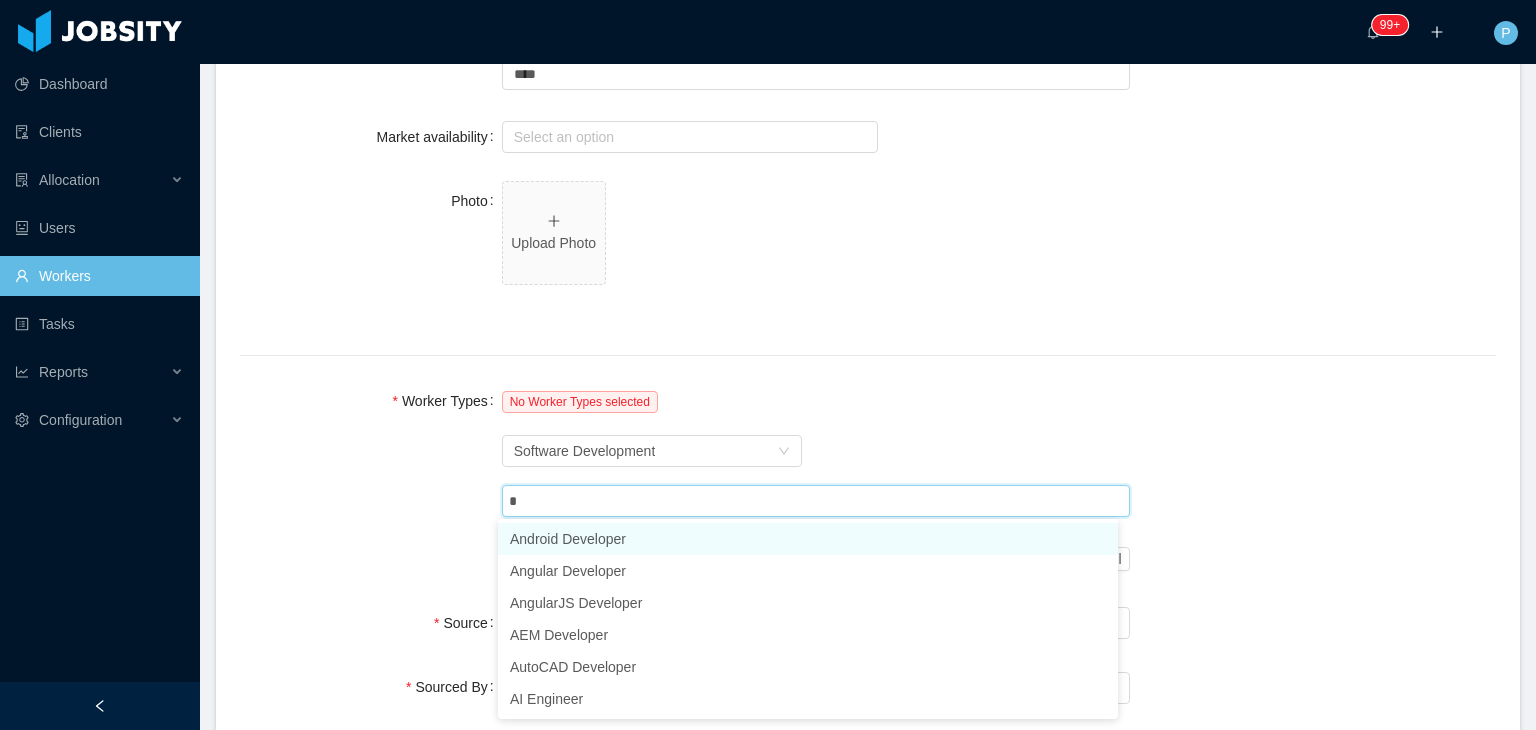 type on "**" 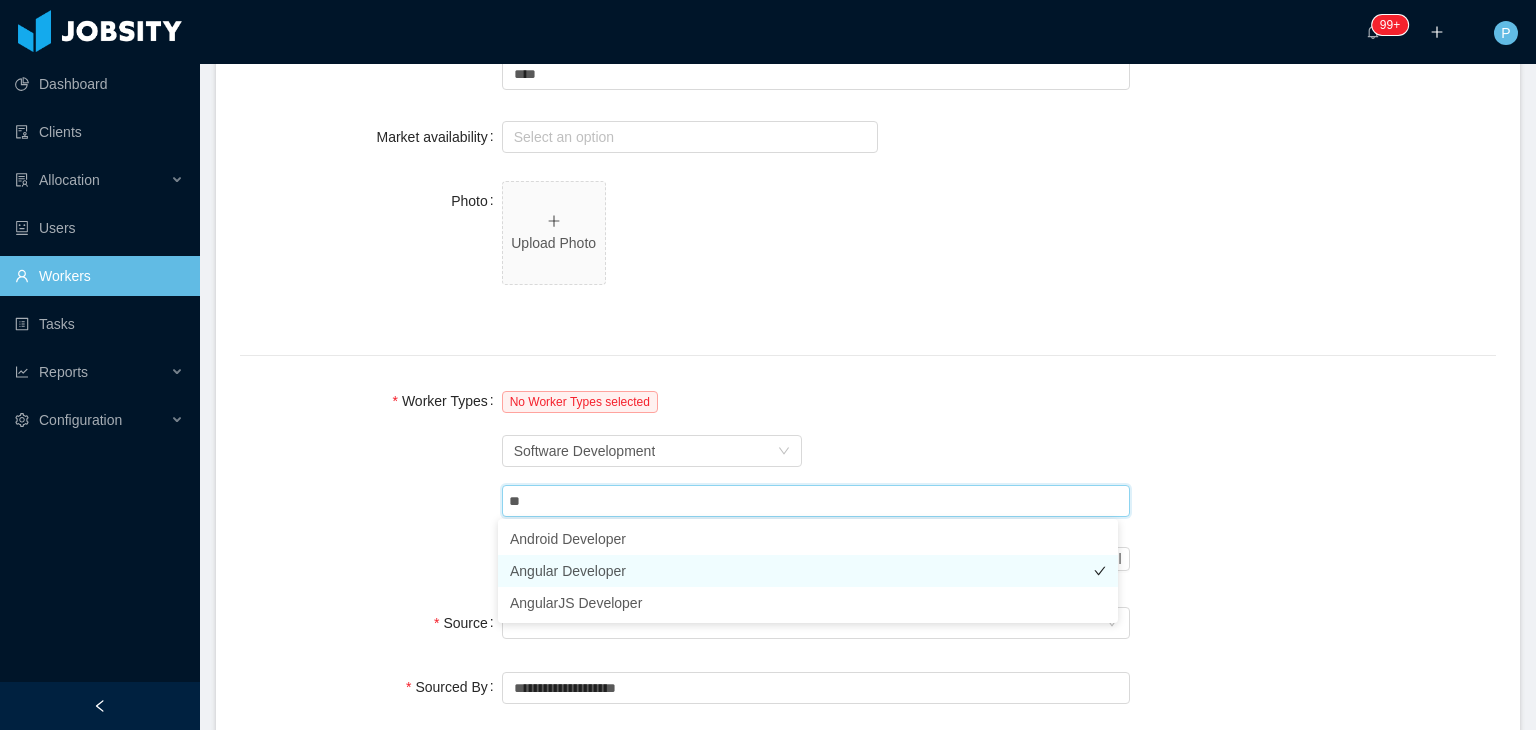 click on "Angular Developer" at bounding box center [808, 571] 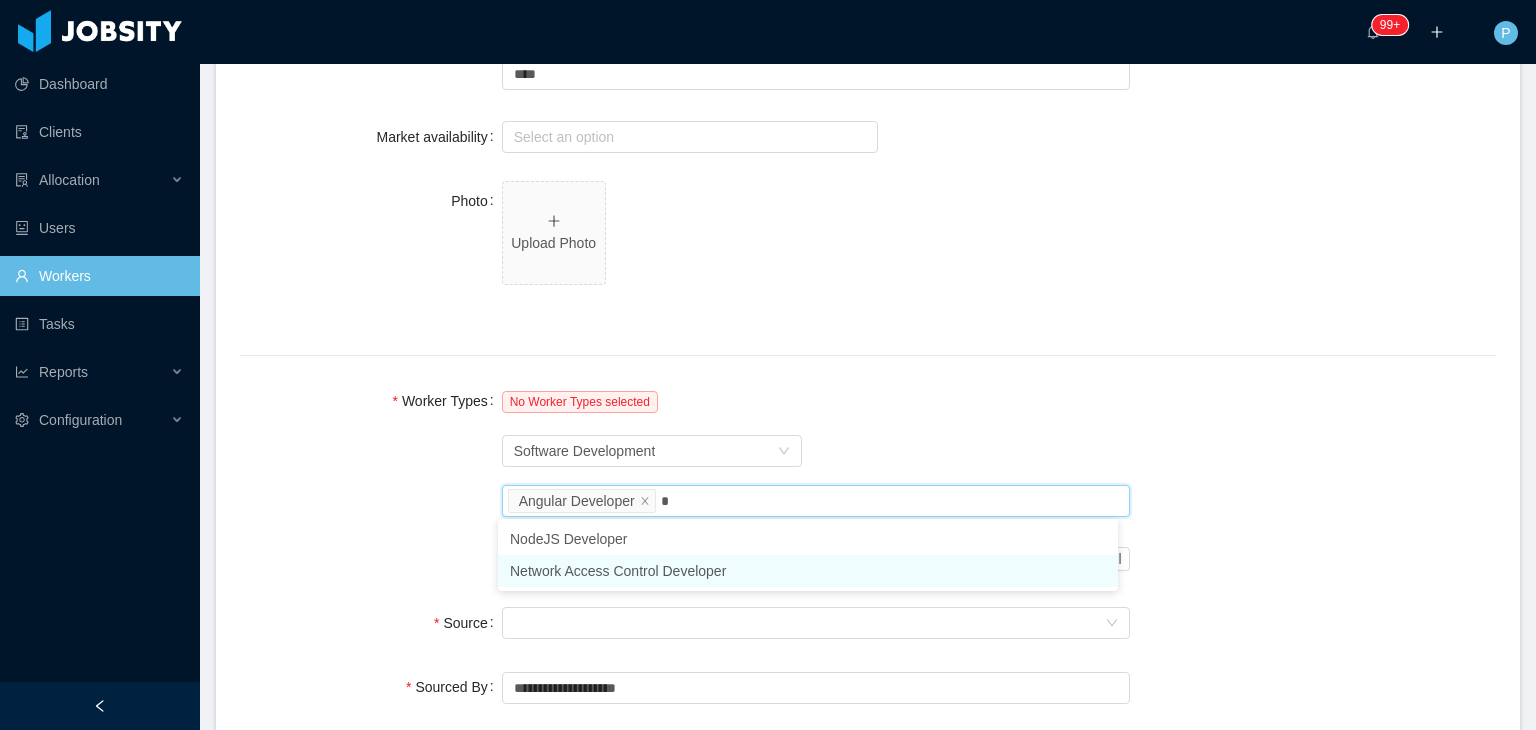 type on "**" 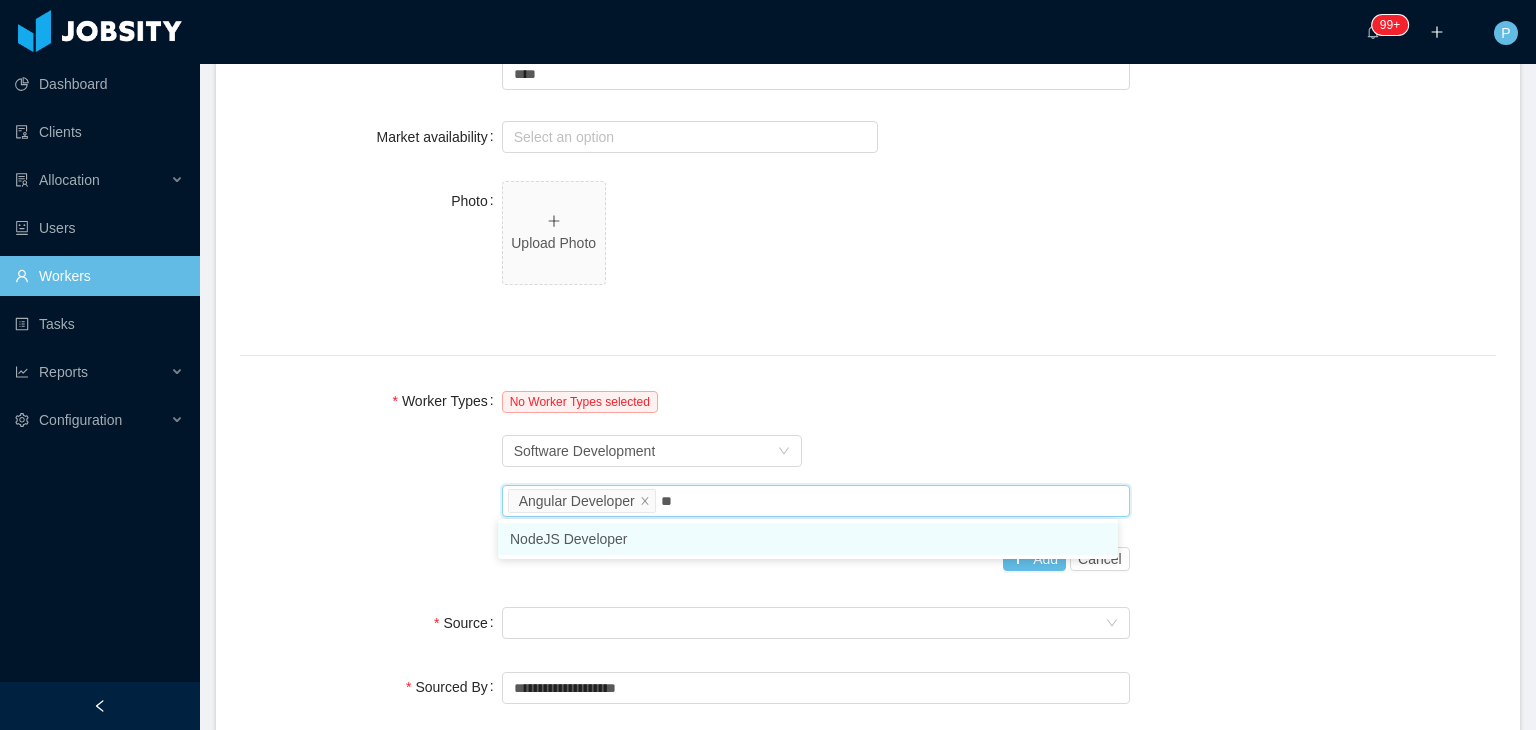 type 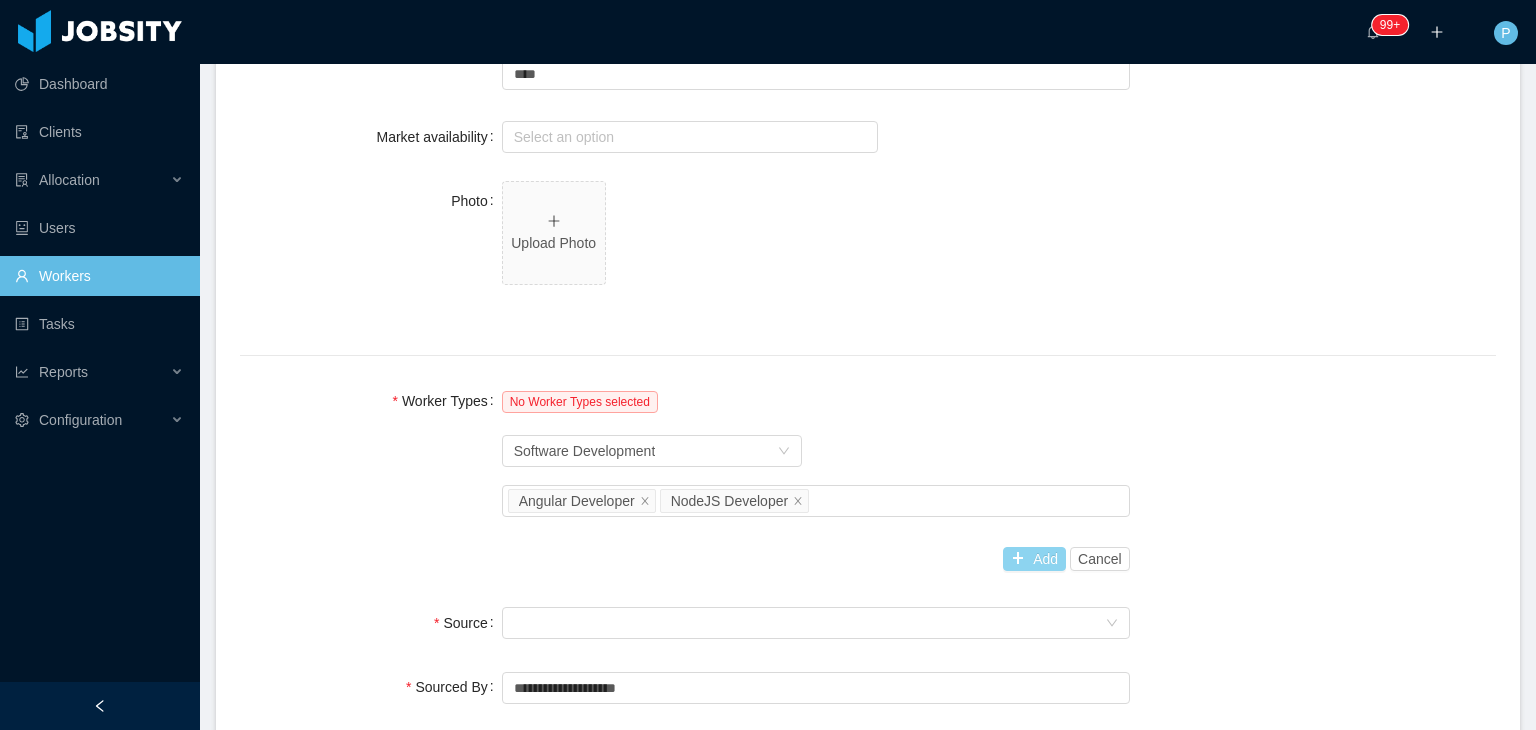 click on "Add" at bounding box center [1034, 559] 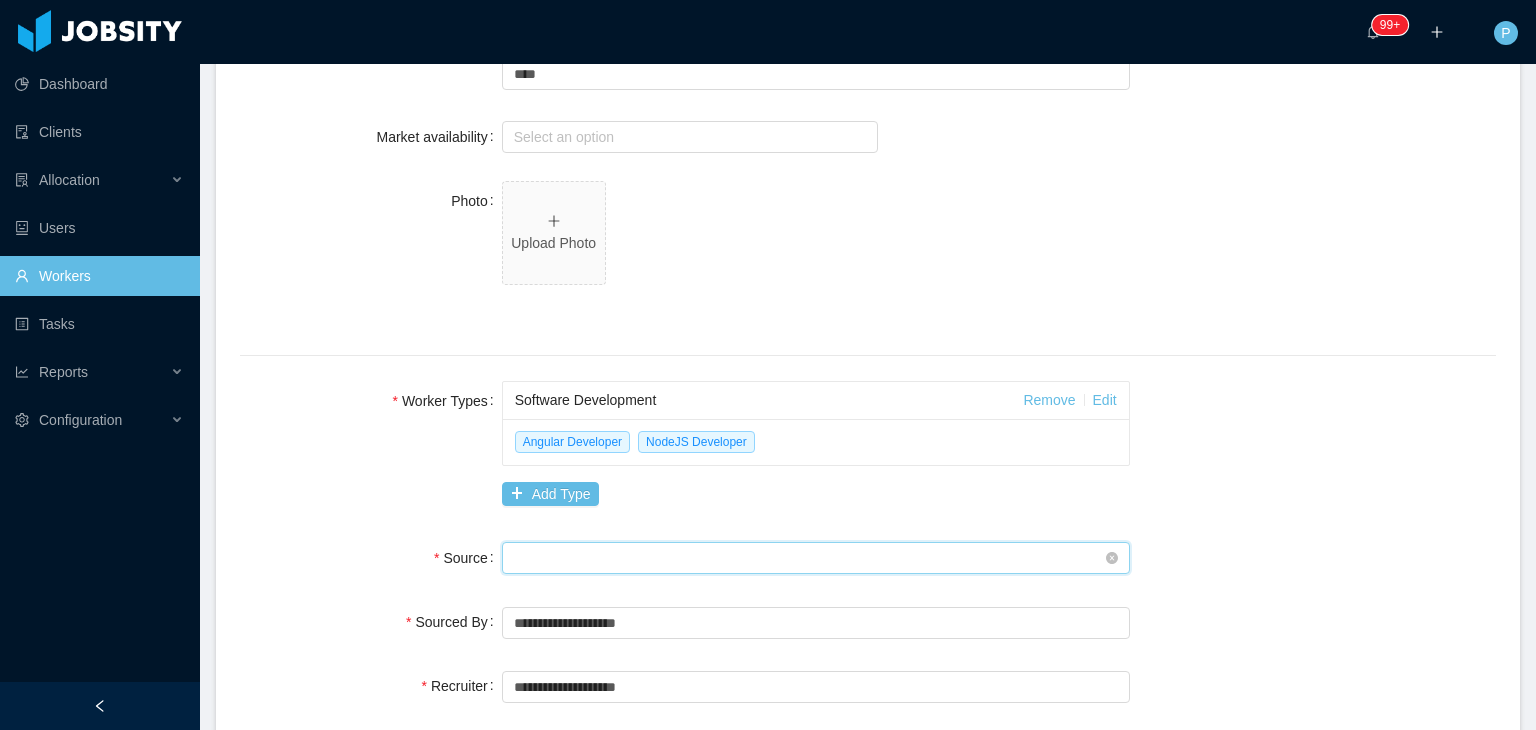click on "Seniority" at bounding box center [809, 558] 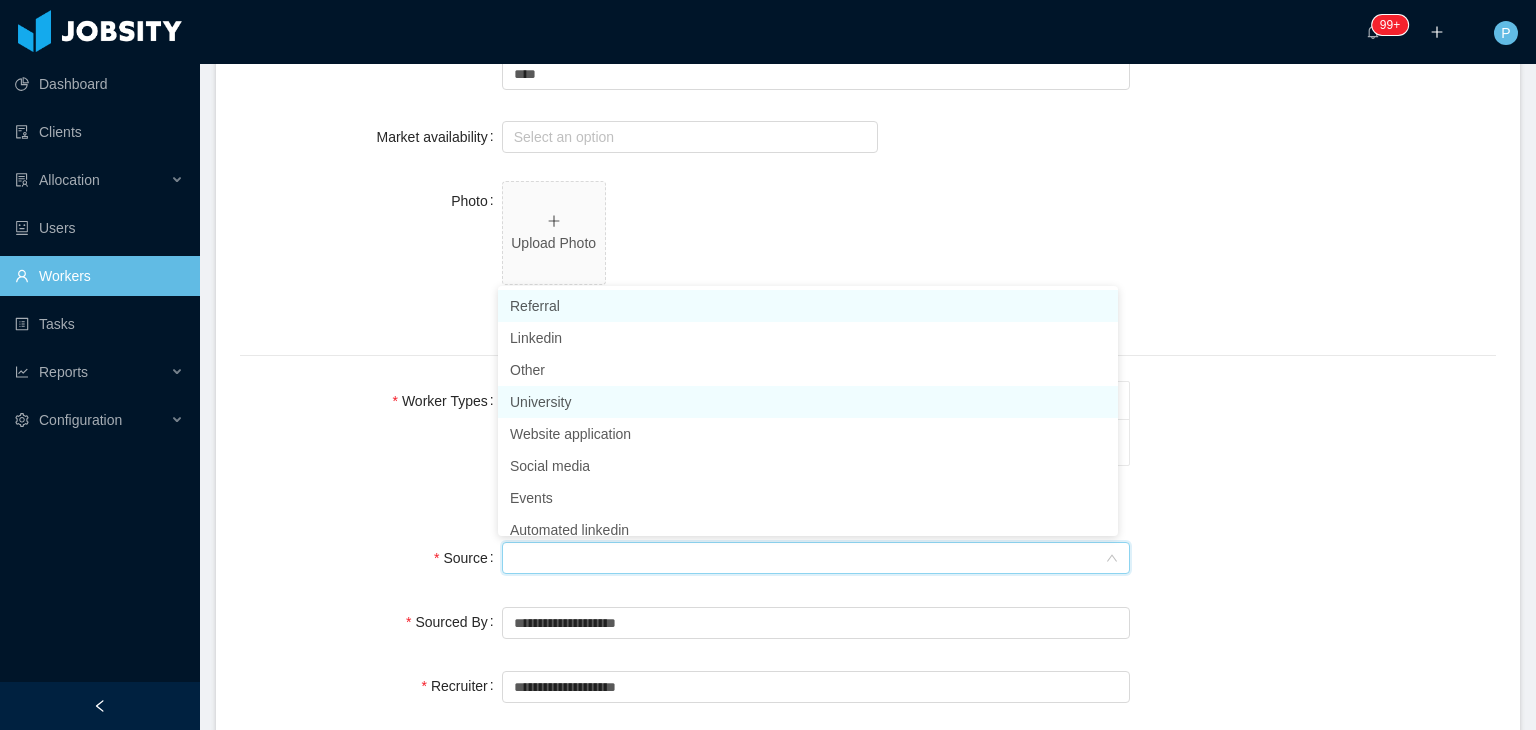 scroll, scrollTop: 10, scrollLeft: 0, axis: vertical 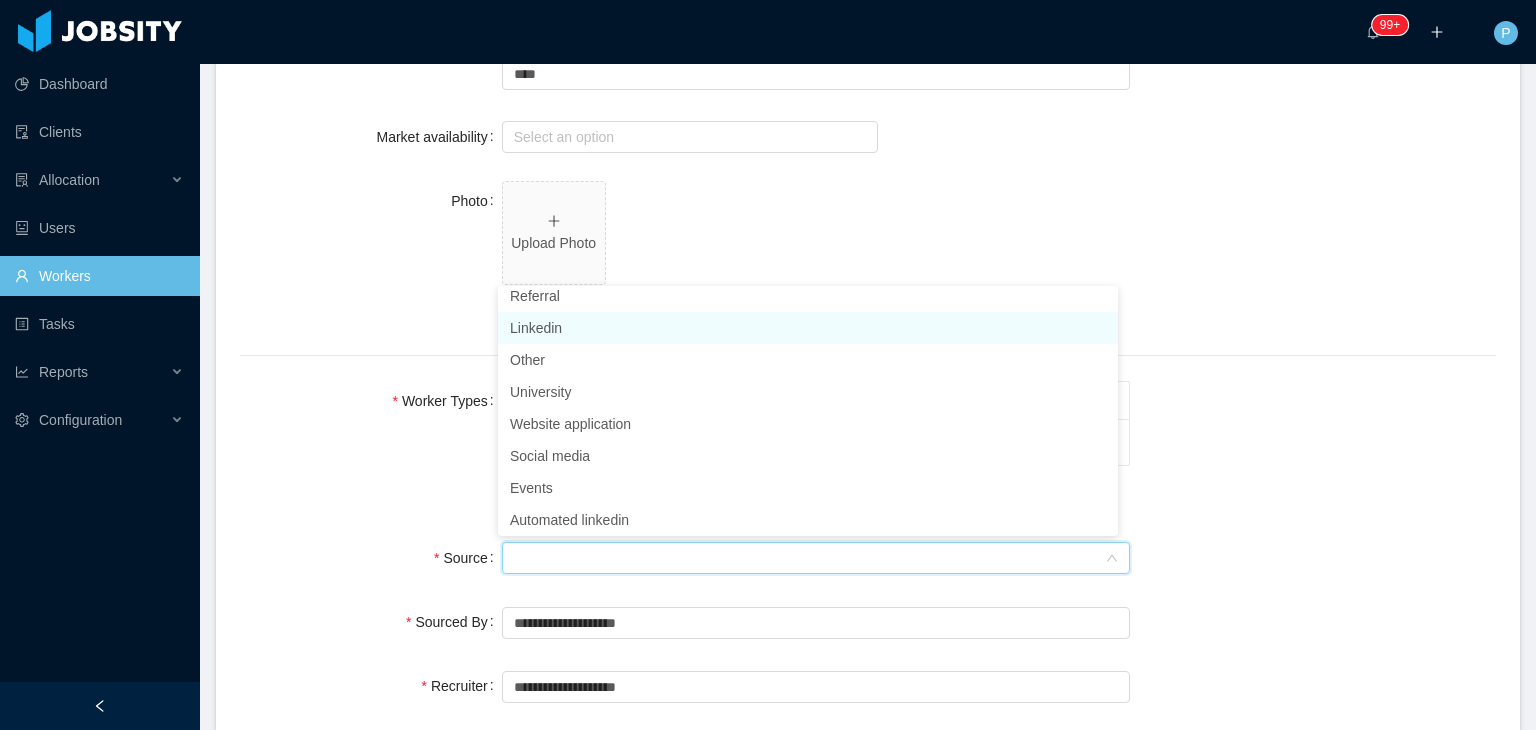 click on "Linkedin" at bounding box center [808, 328] 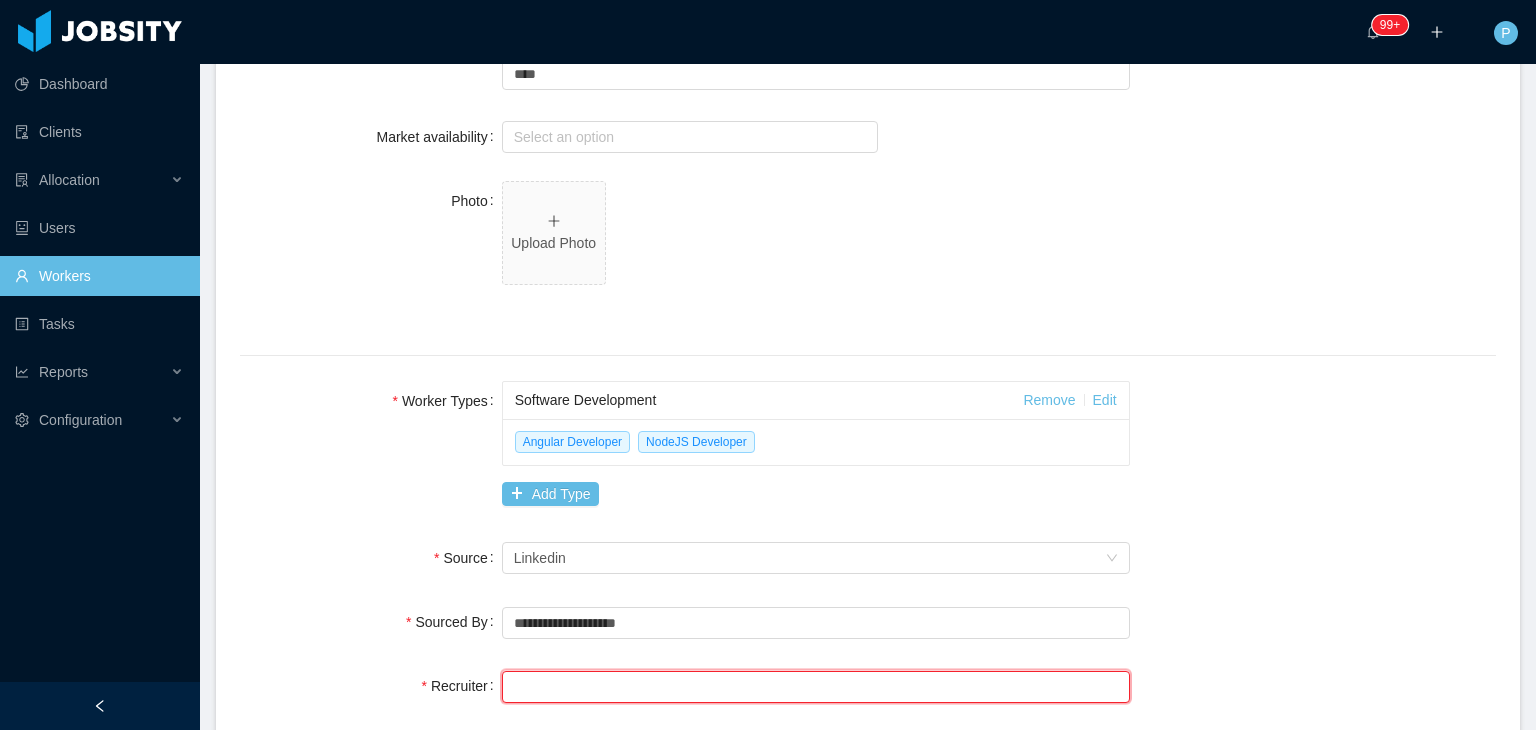 click at bounding box center [816, 687] 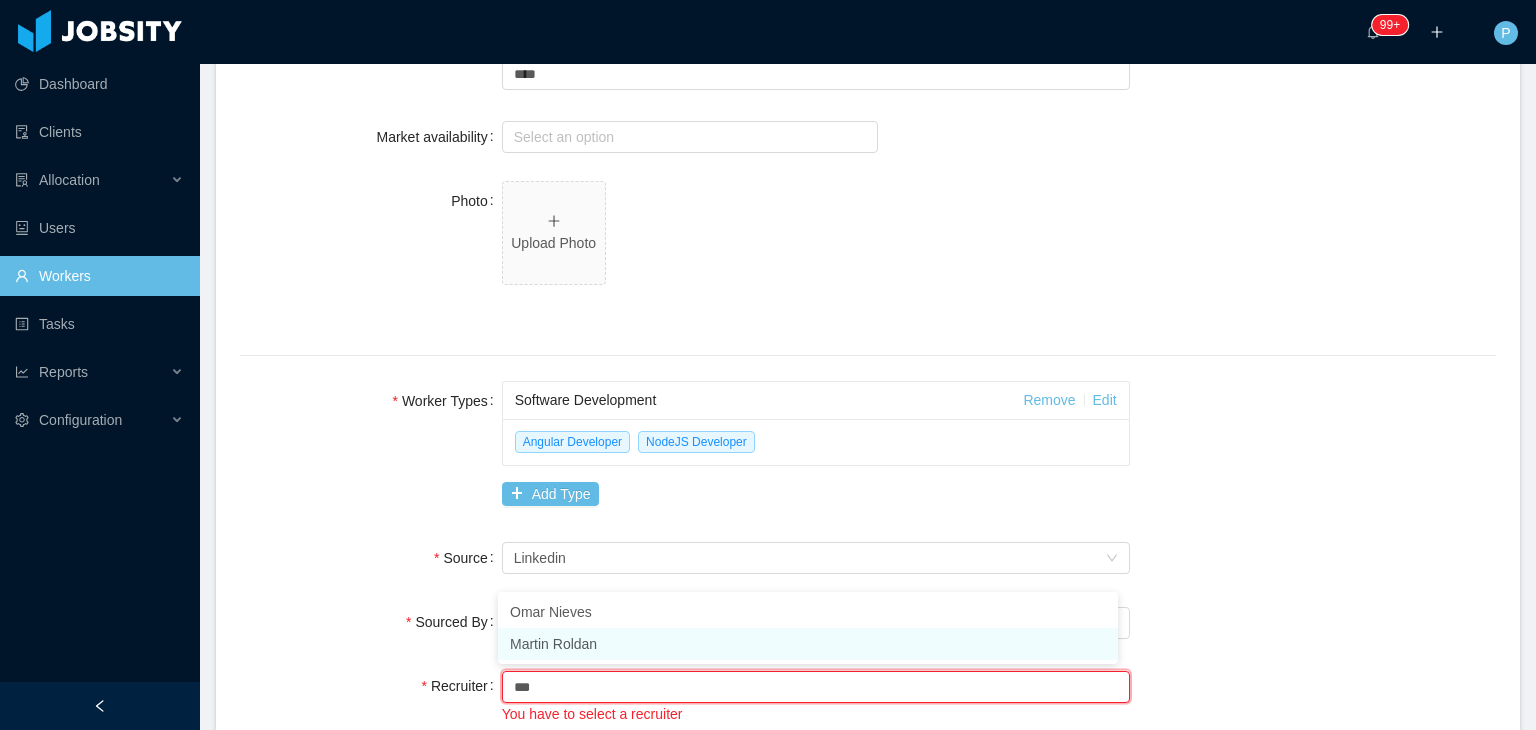 click on "Martin Roldan" at bounding box center (808, 644) 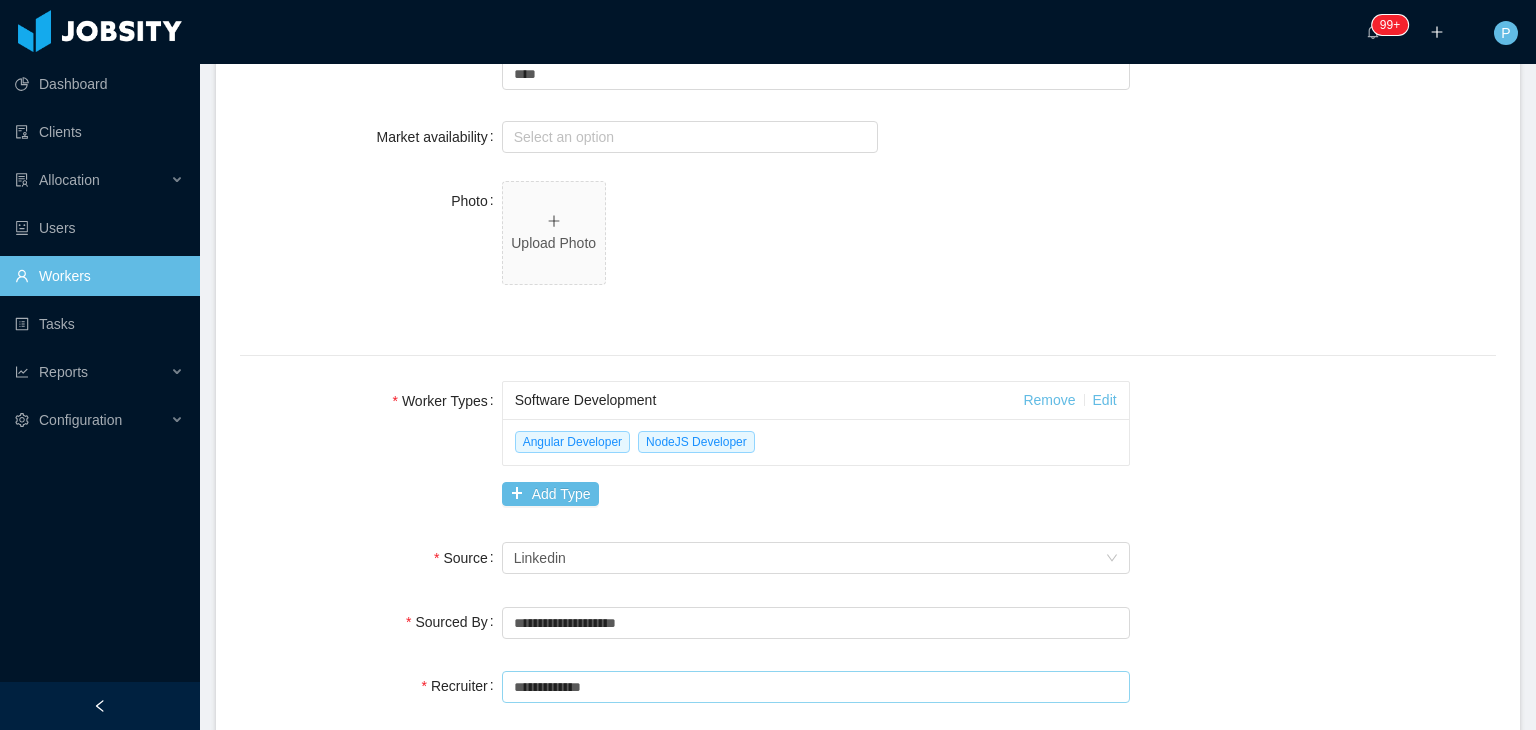 type on "**********" 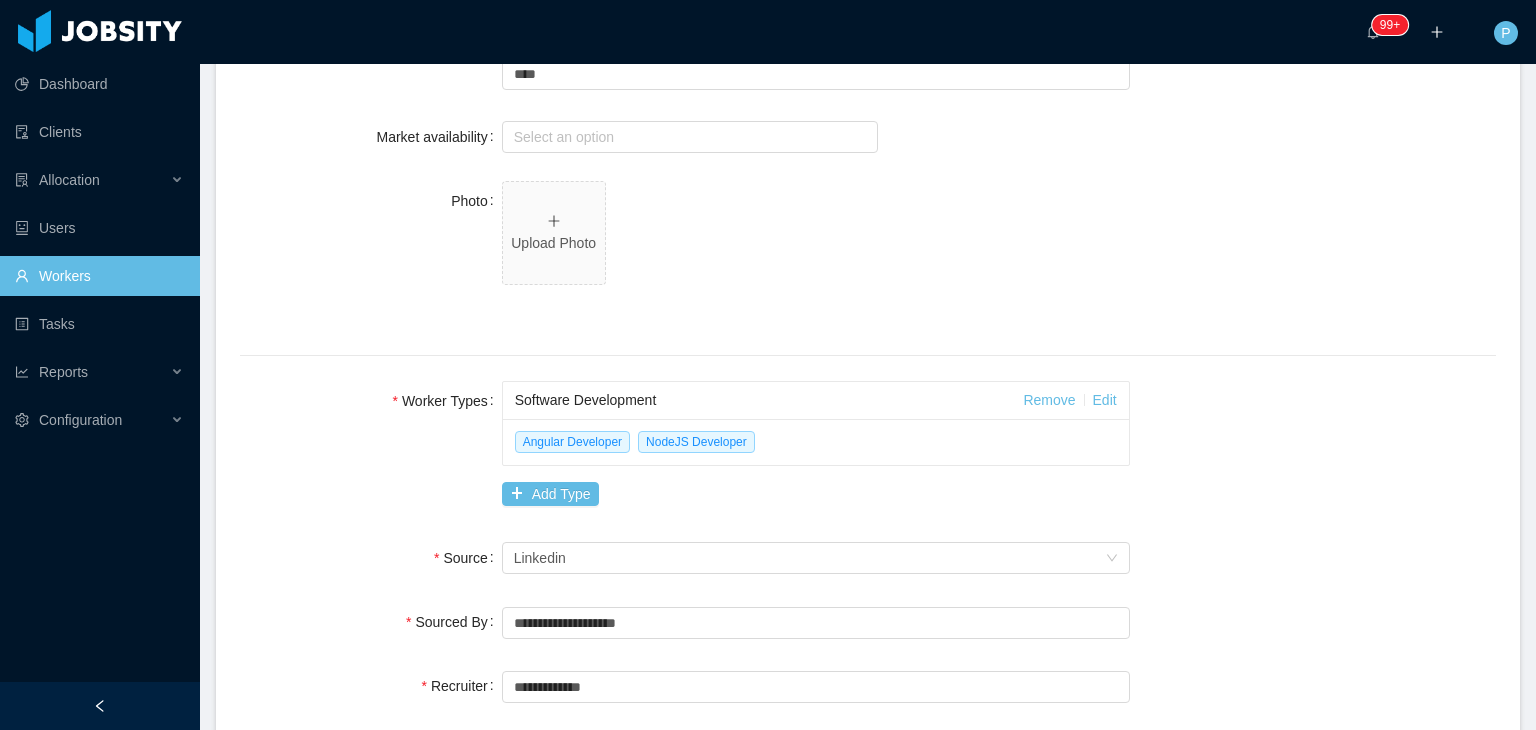 click on "Recruiter" at bounding box center (371, 686) 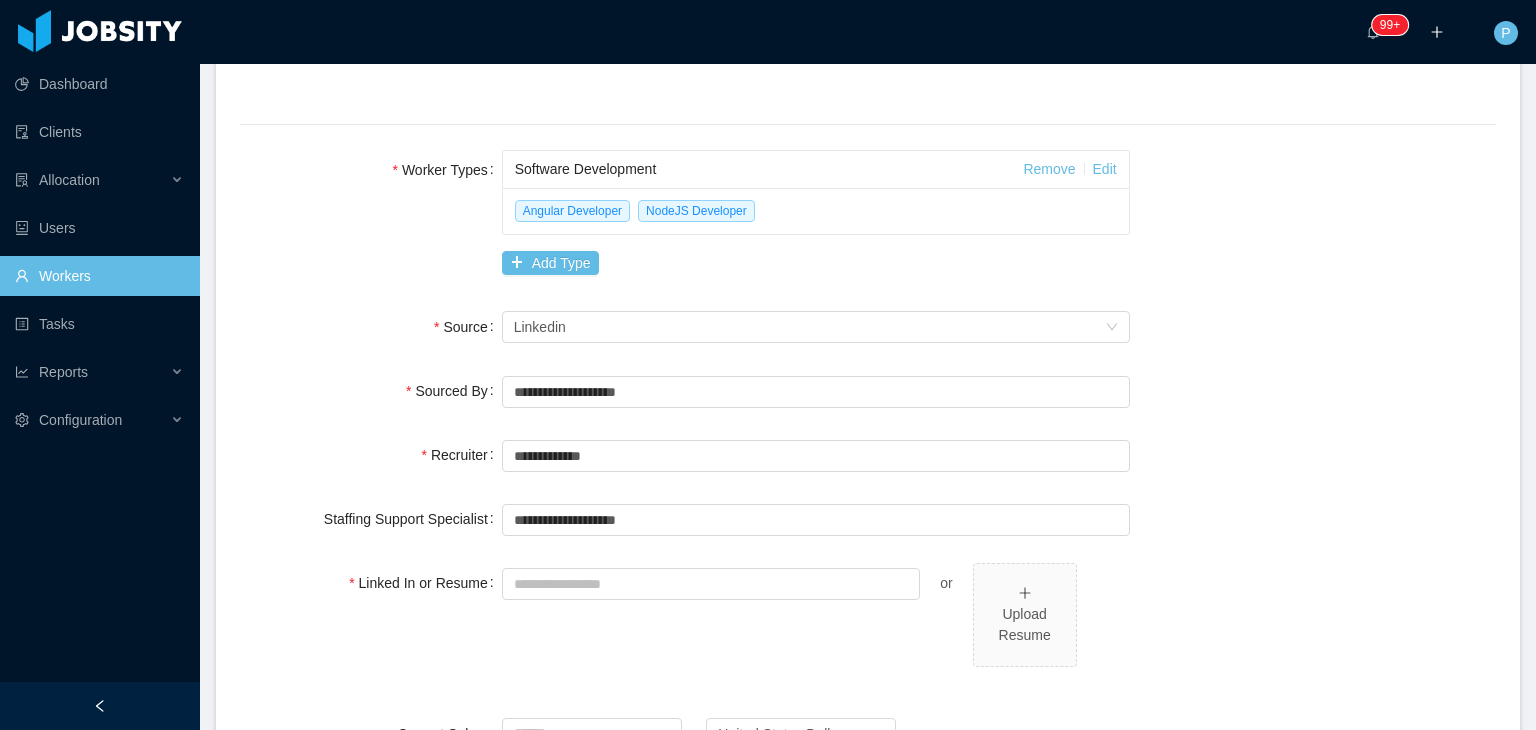 scroll, scrollTop: 1160, scrollLeft: 0, axis: vertical 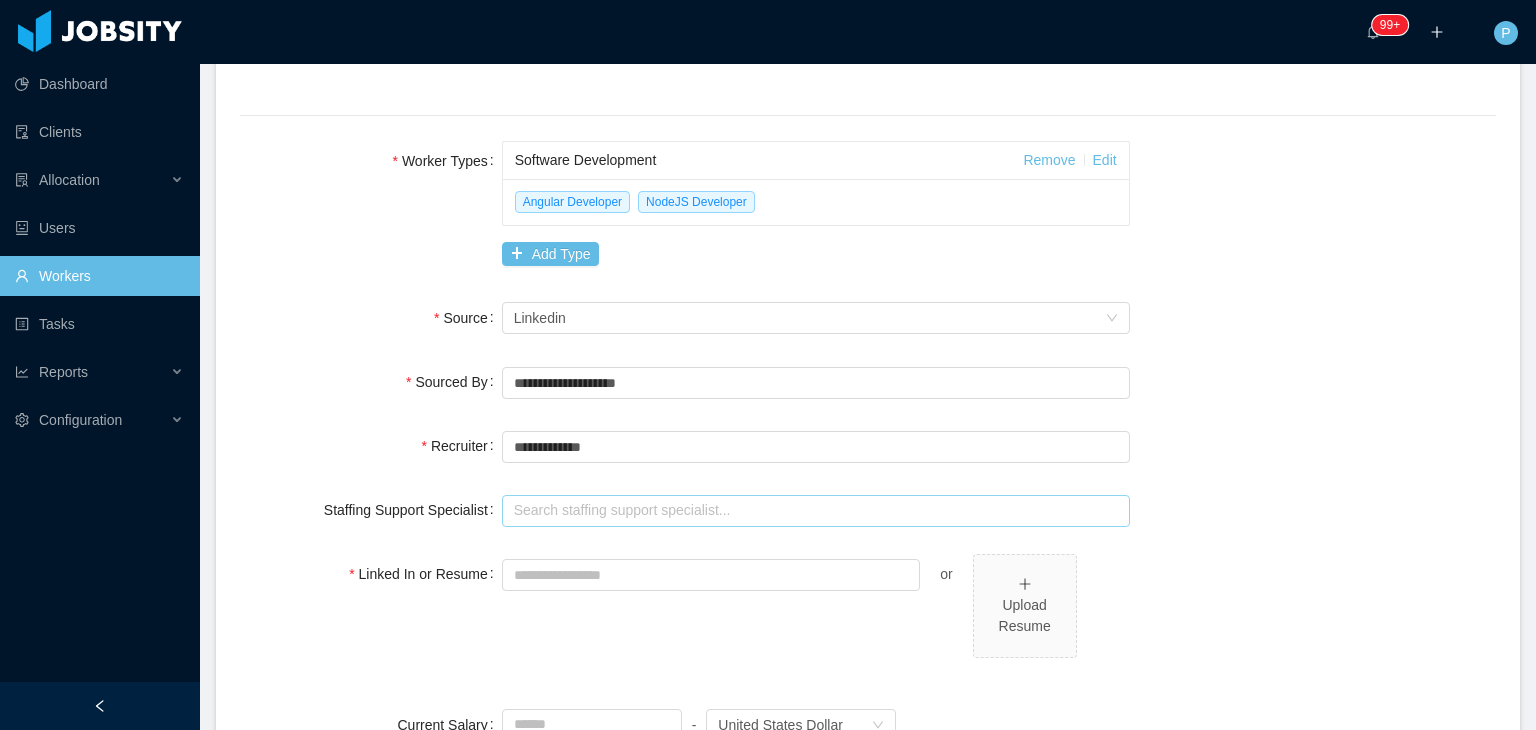 click at bounding box center [816, 511] 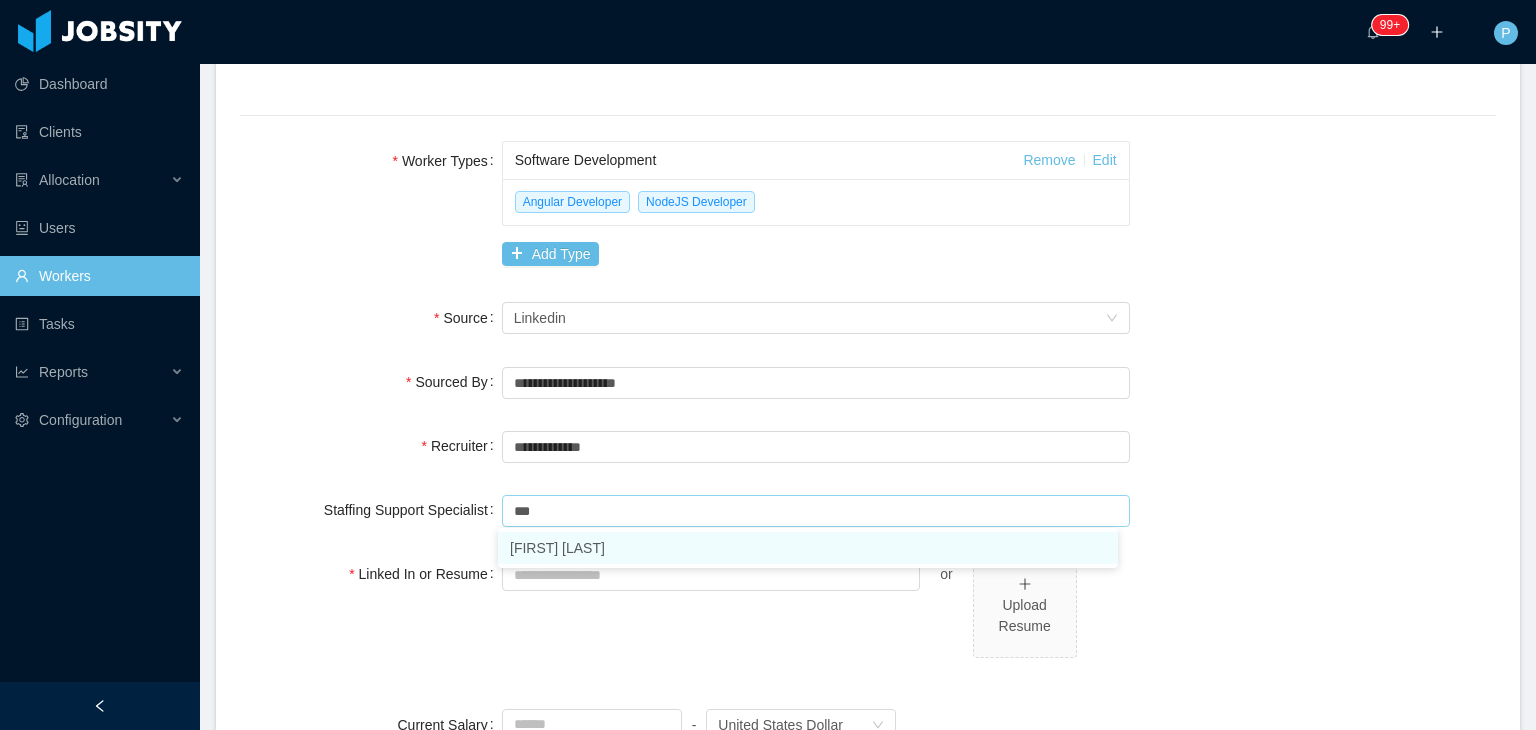 click on "Ninna Meister" at bounding box center (808, 548) 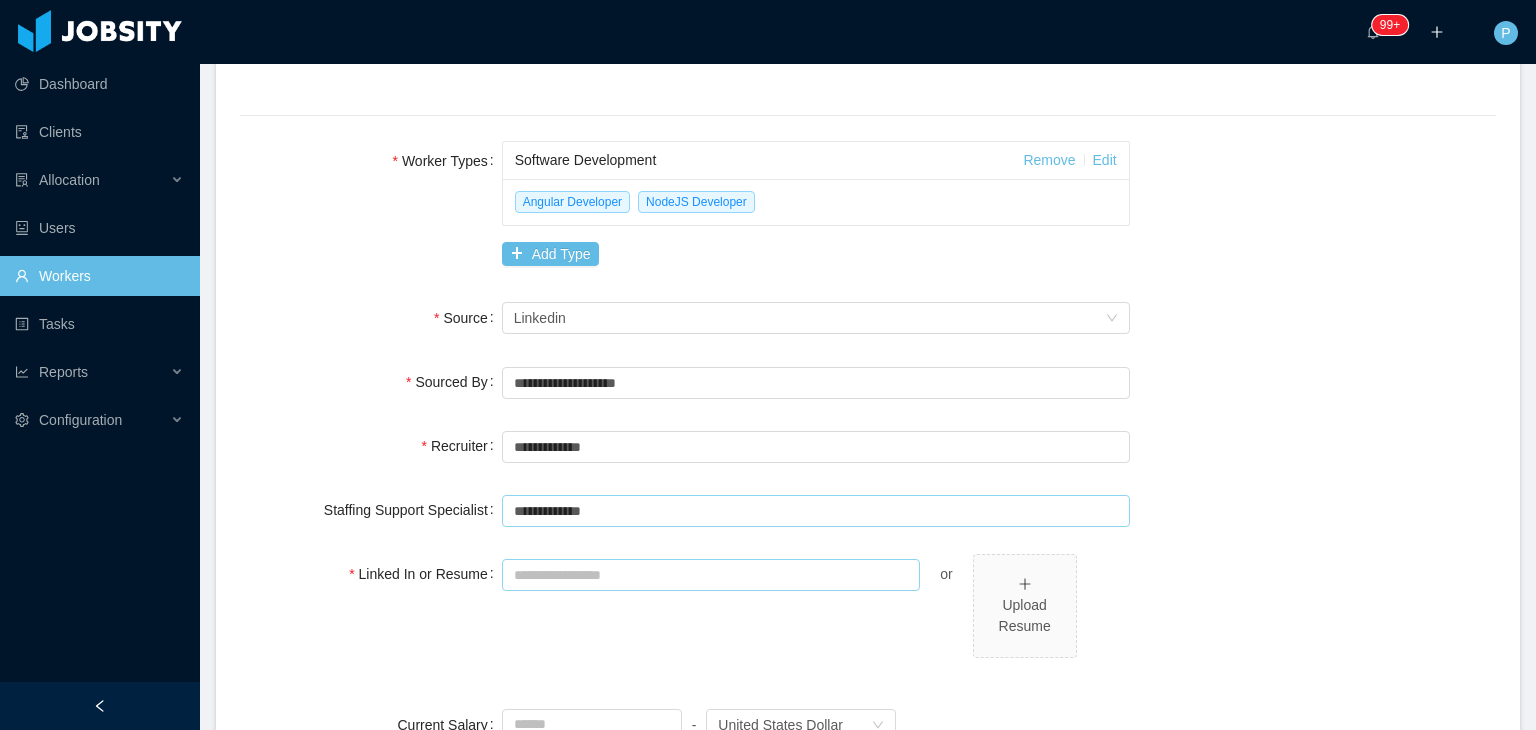 type on "**********" 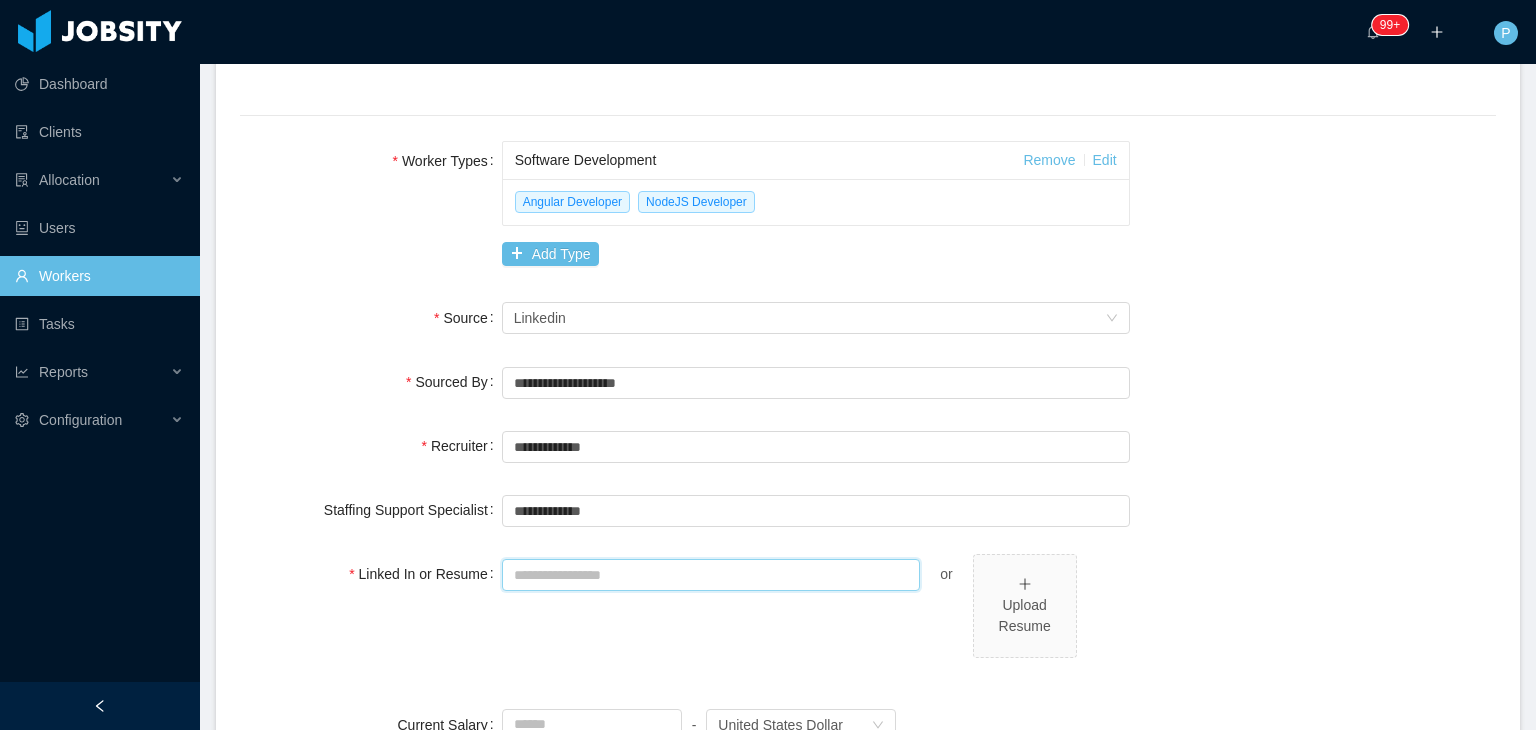 click on "Linked In or Resume" at bounding box center (711, 575) 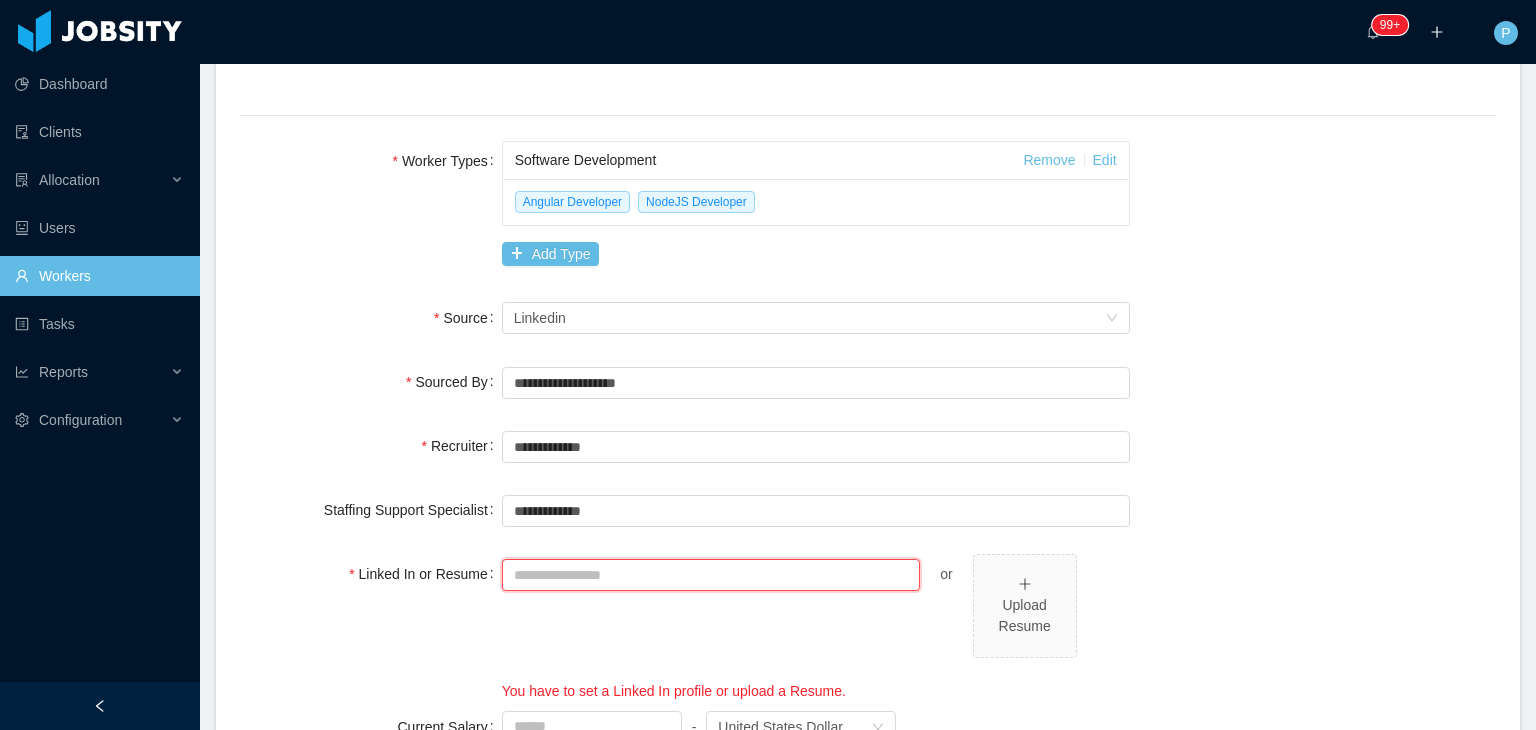 paste on "**********" 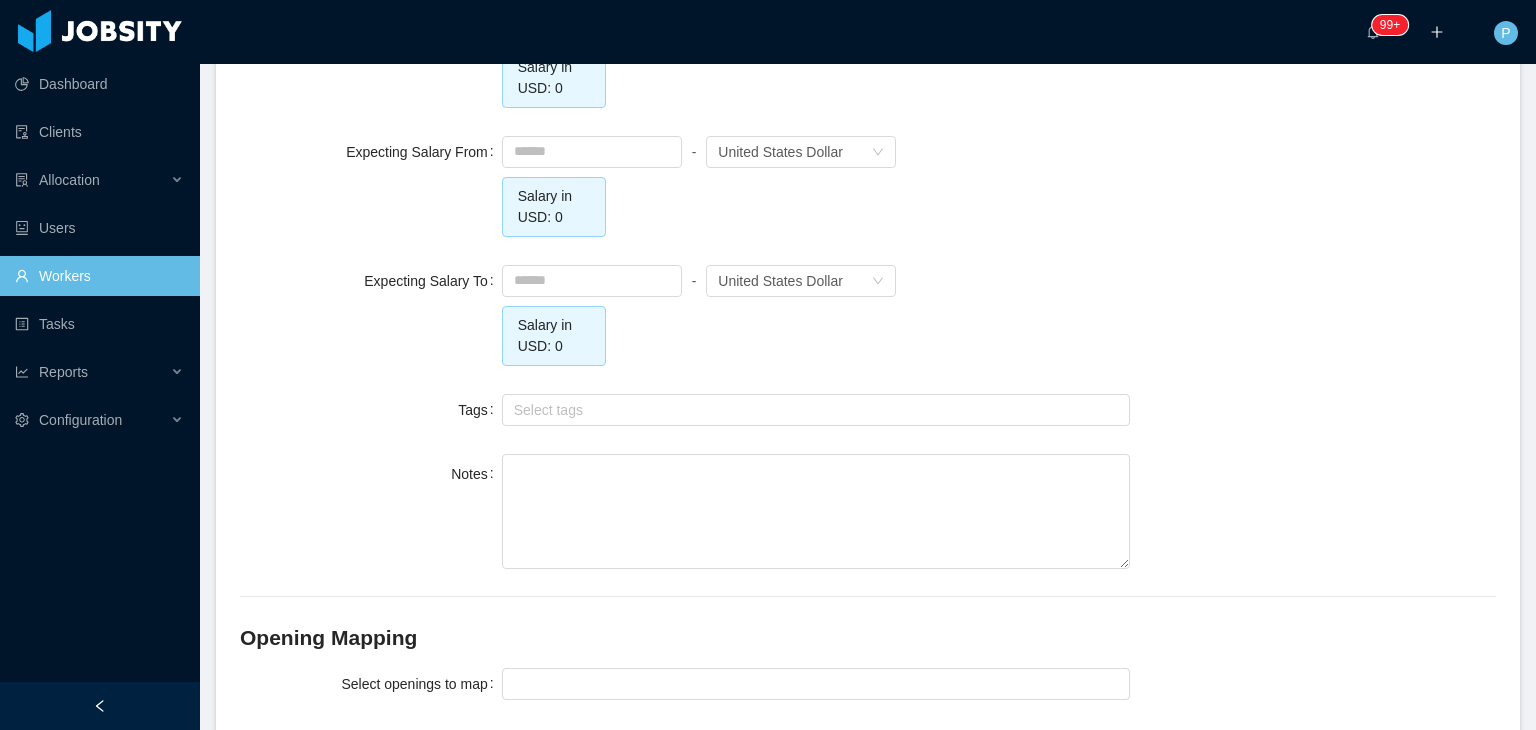 scroll, scrollTop: 1950, scrollLeft: 0, axis: vertical 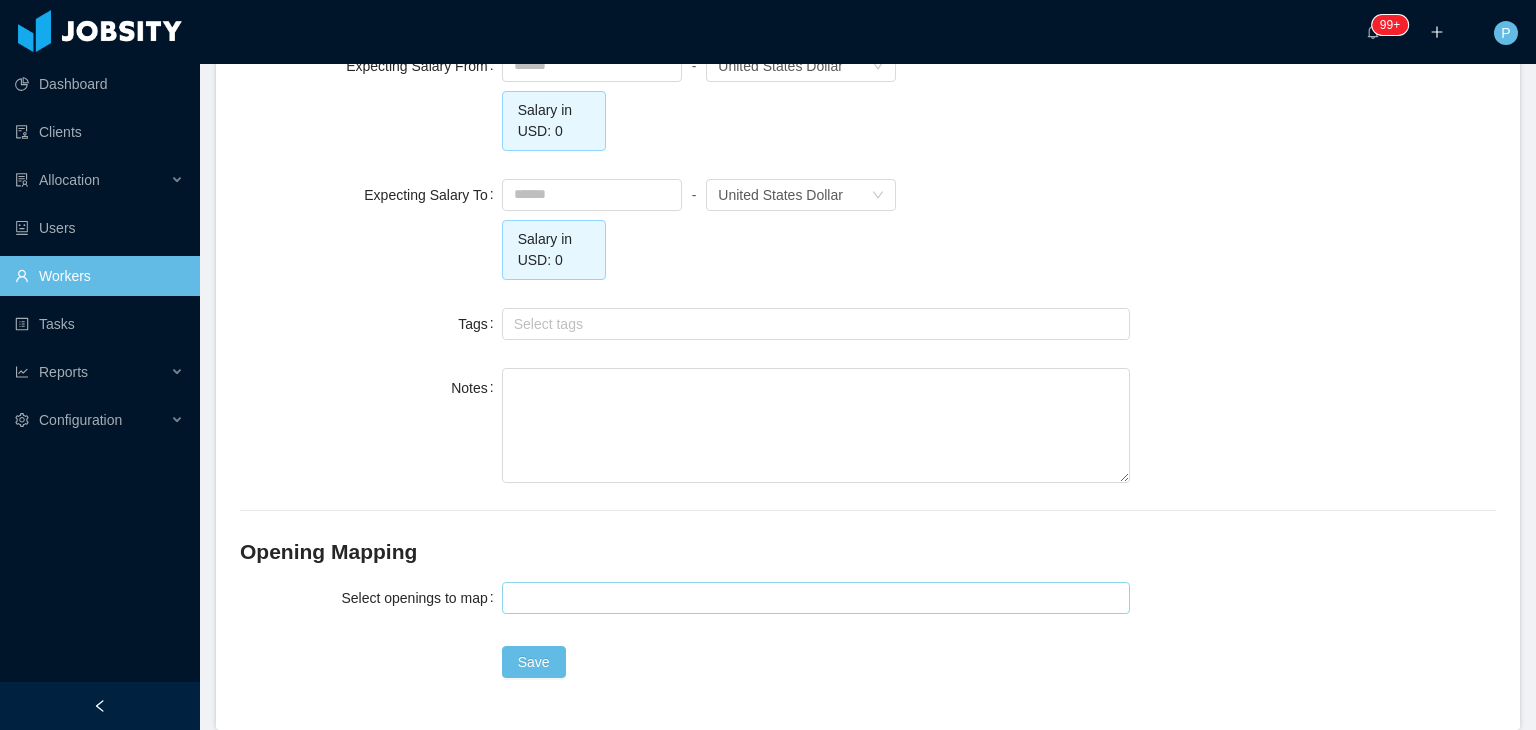type on "**********" 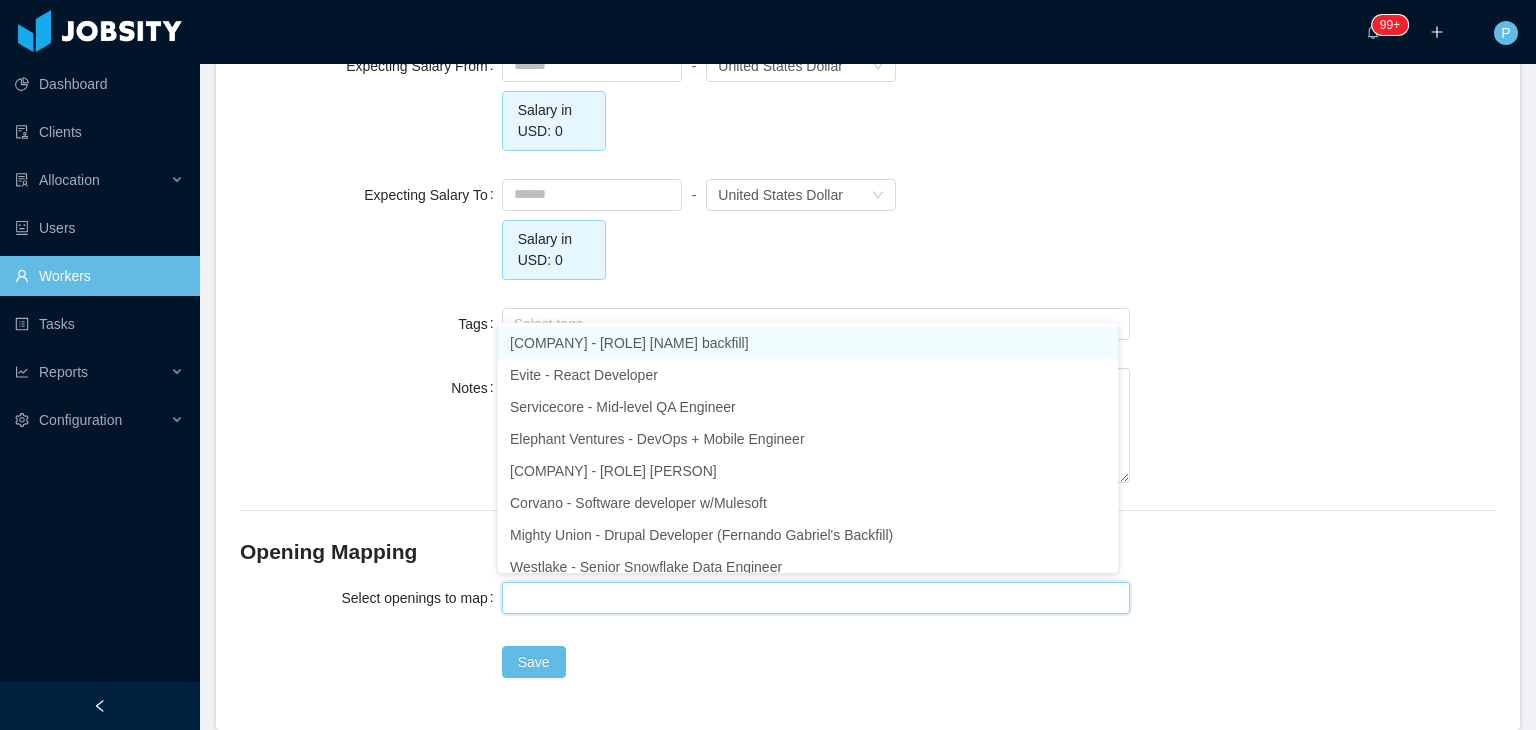 scroll, scrollTop: 1948, scrollLeft: 0, axis: vertical 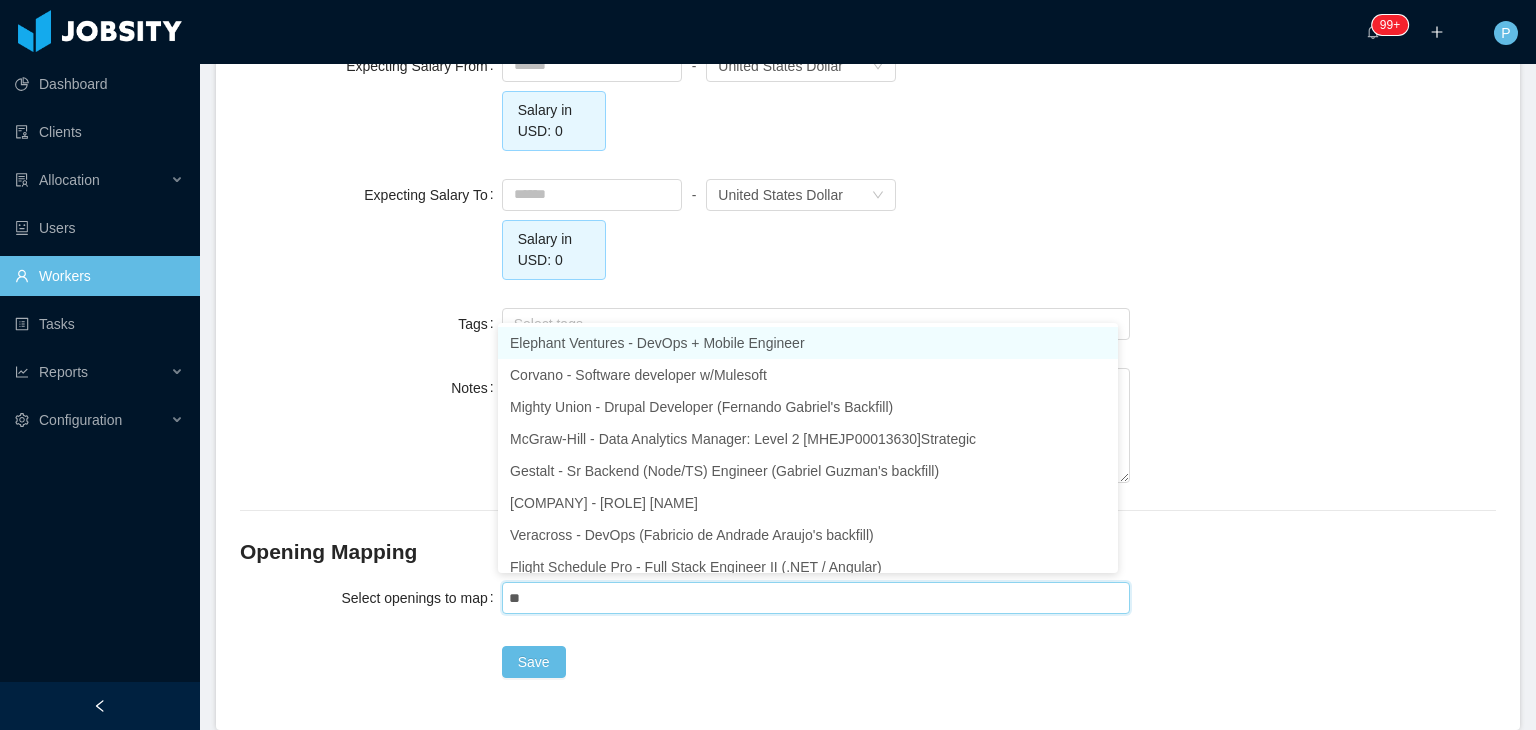 type on "***" 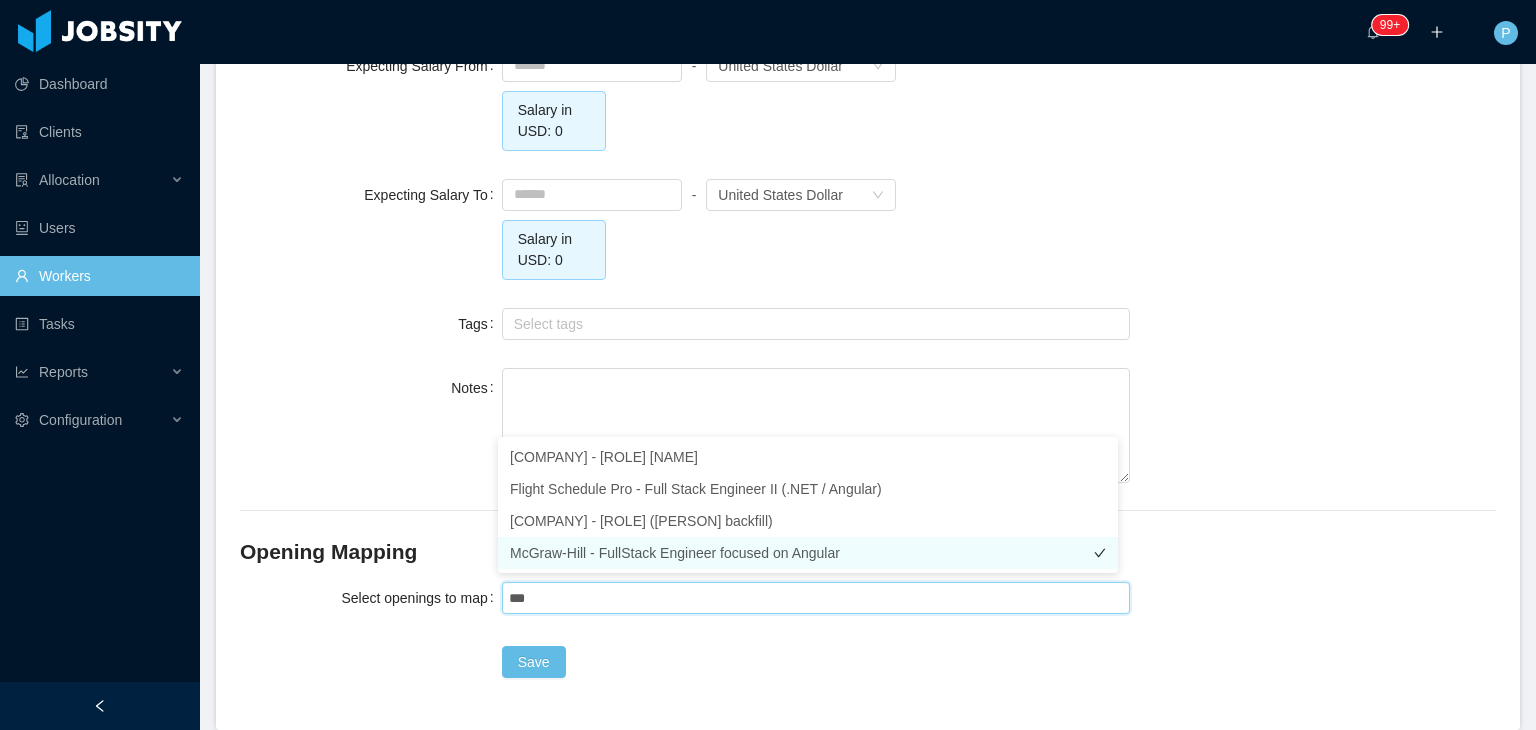 click on "McGraw-Hill - FullStack Engineer focused on Angular" at bounding box center [808, 553] 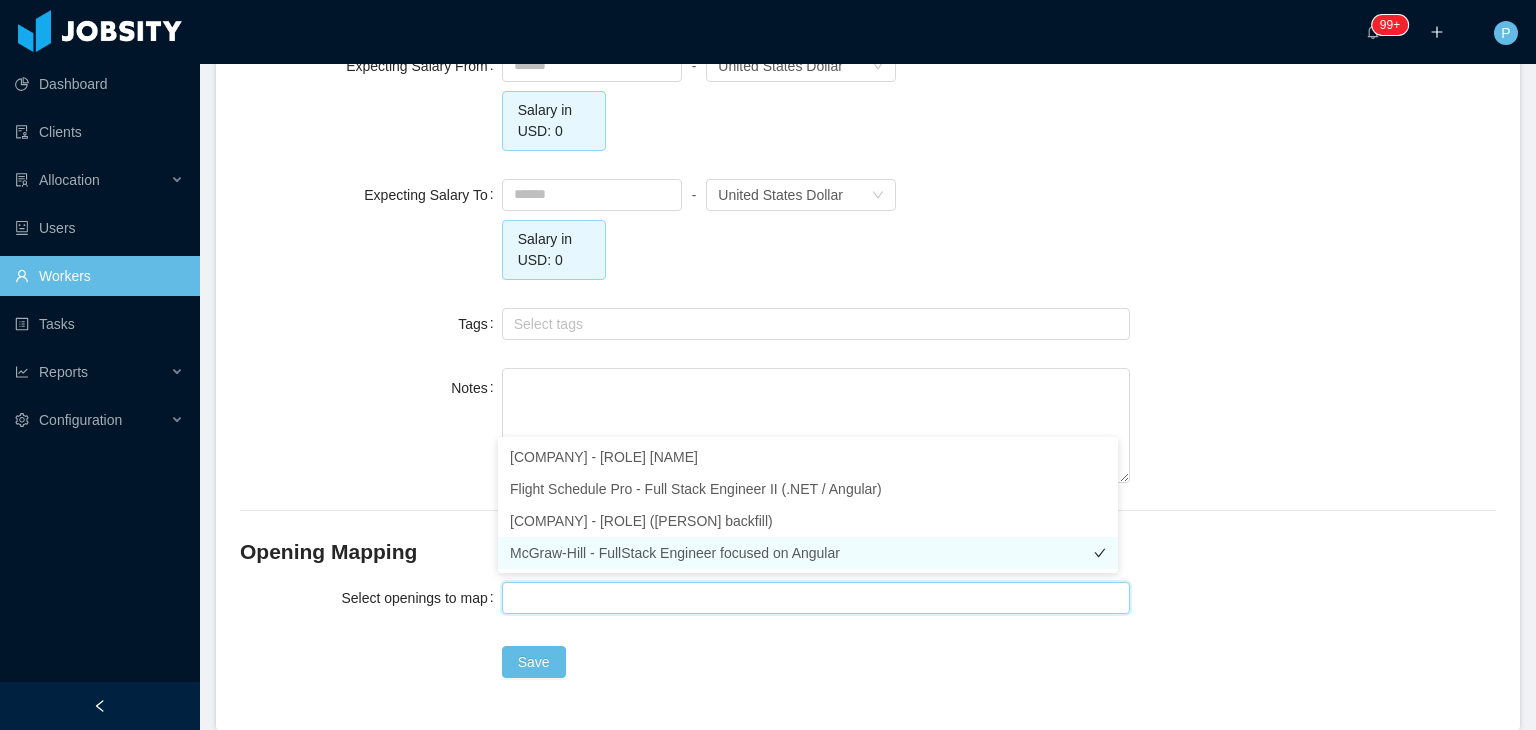 scroll, scrollTop: 10, scrollLeft: 0, axis: vertical 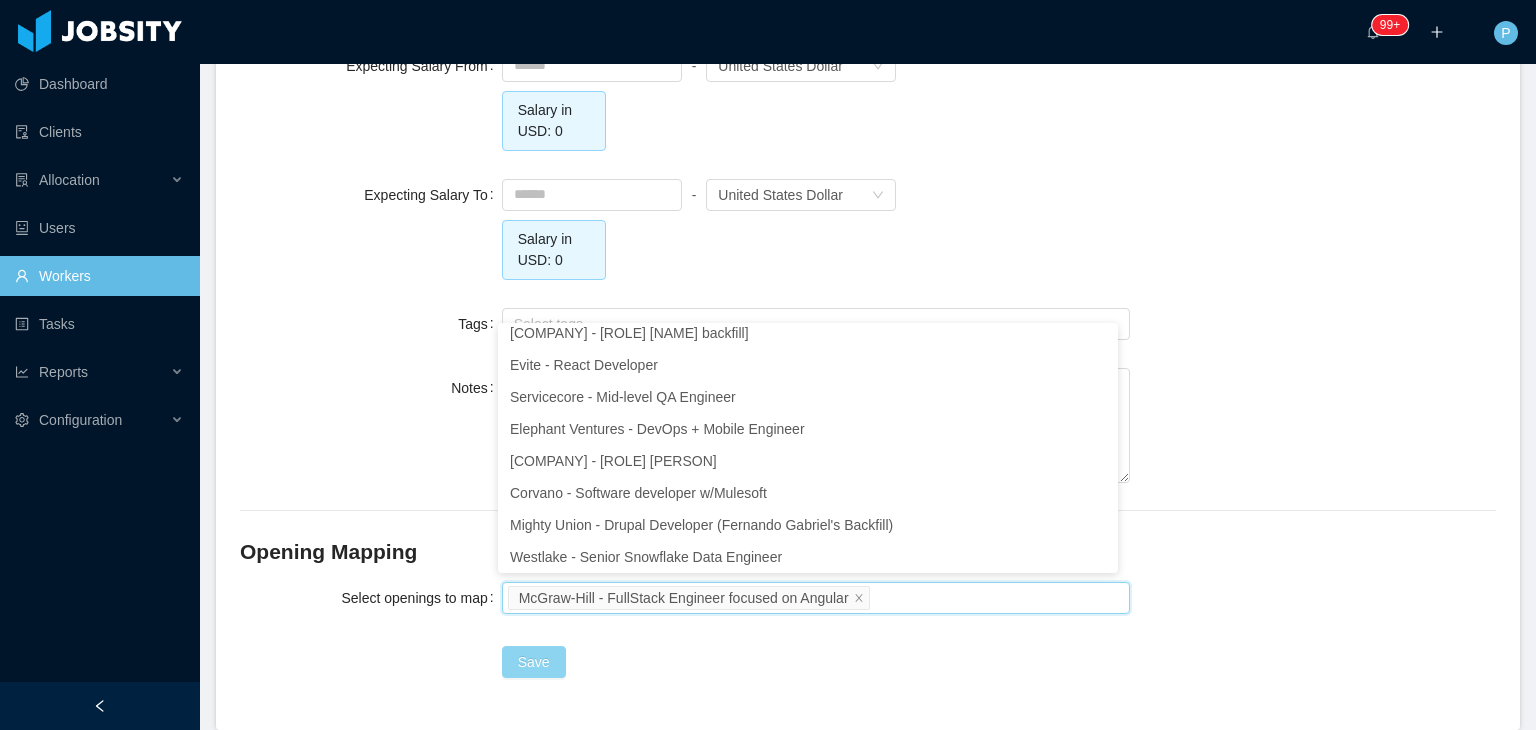 click on "Save" at bounding box center (534, 662) 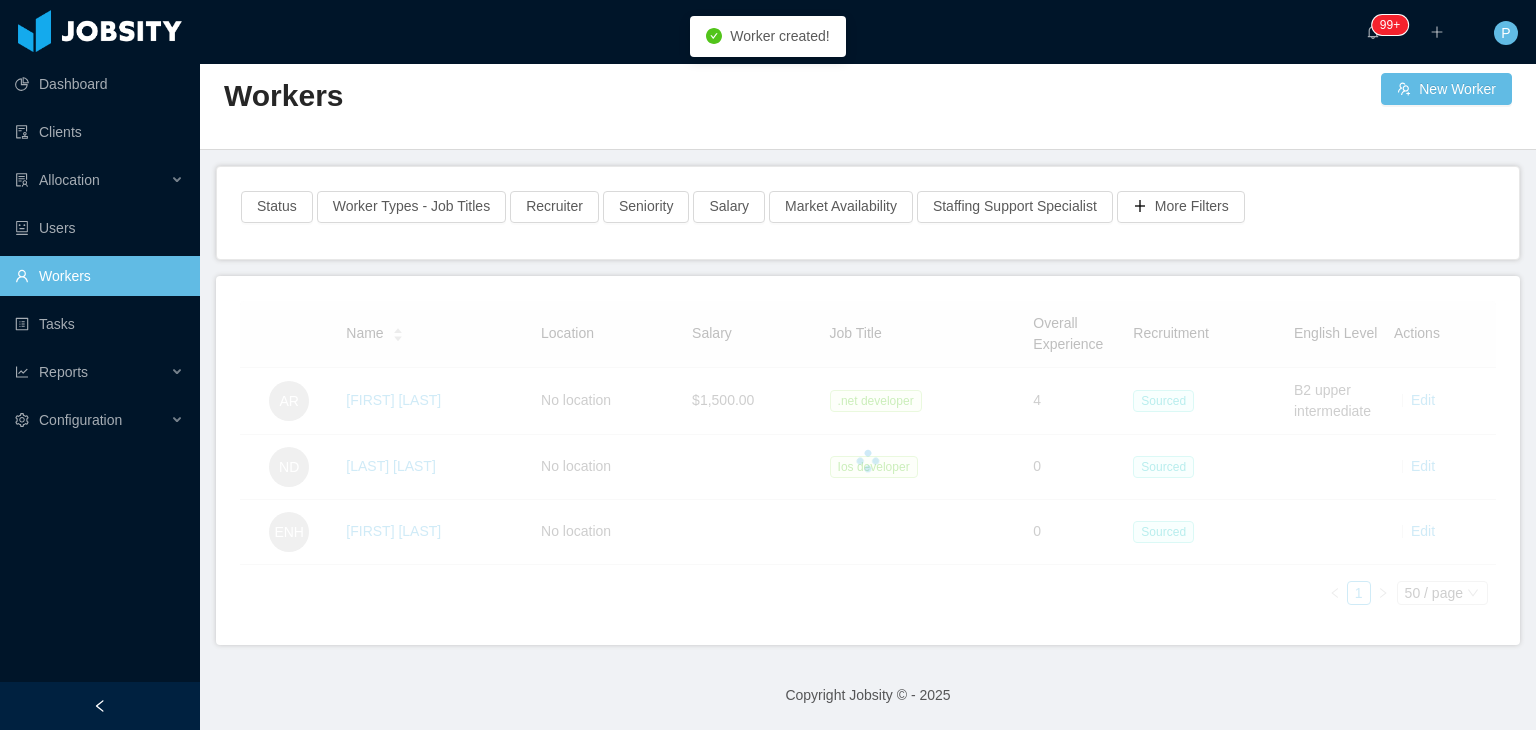 scroll, scrollTop: 1948, scrollLeft: 0, axis: vertical 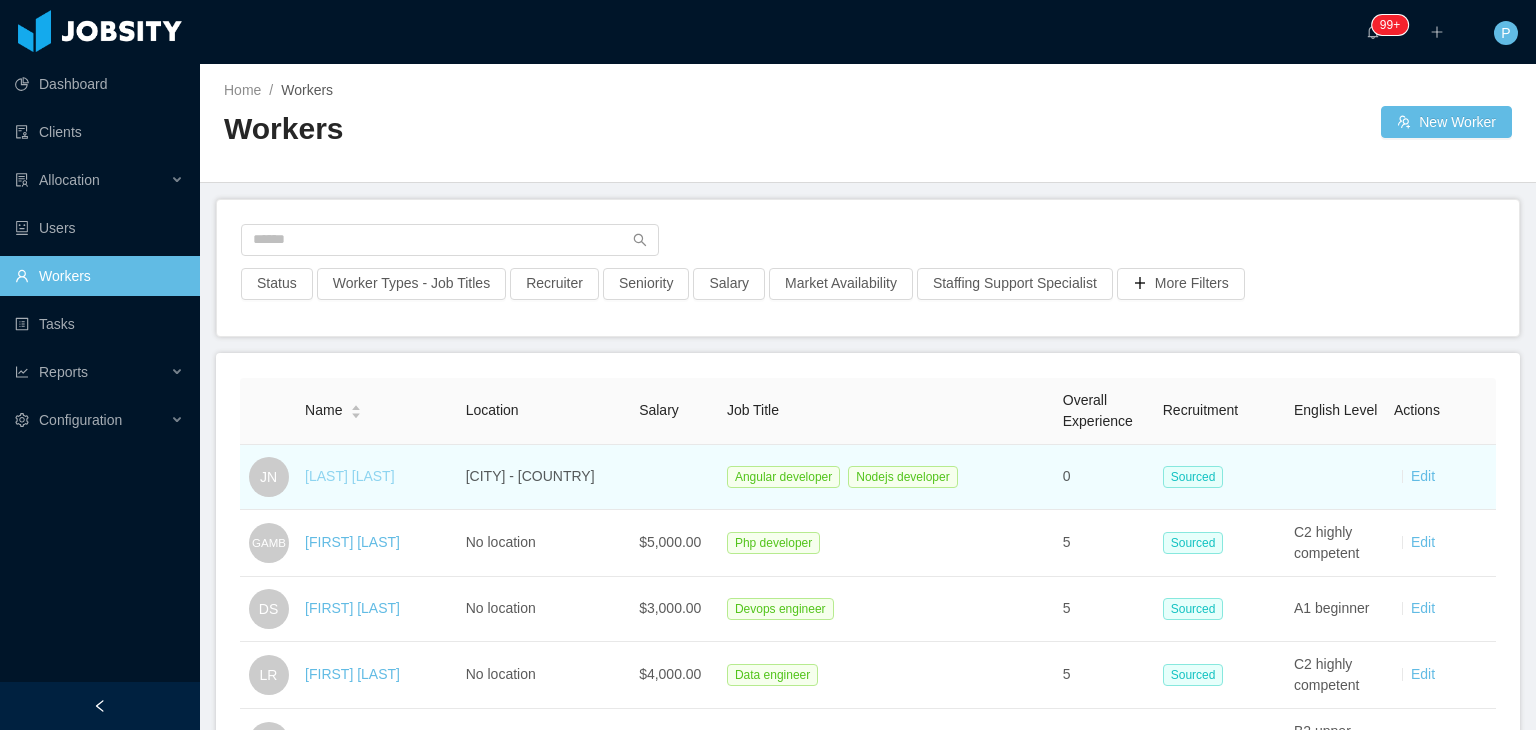 click on "Jhoset Nina" at bounding box center [349, 476] 